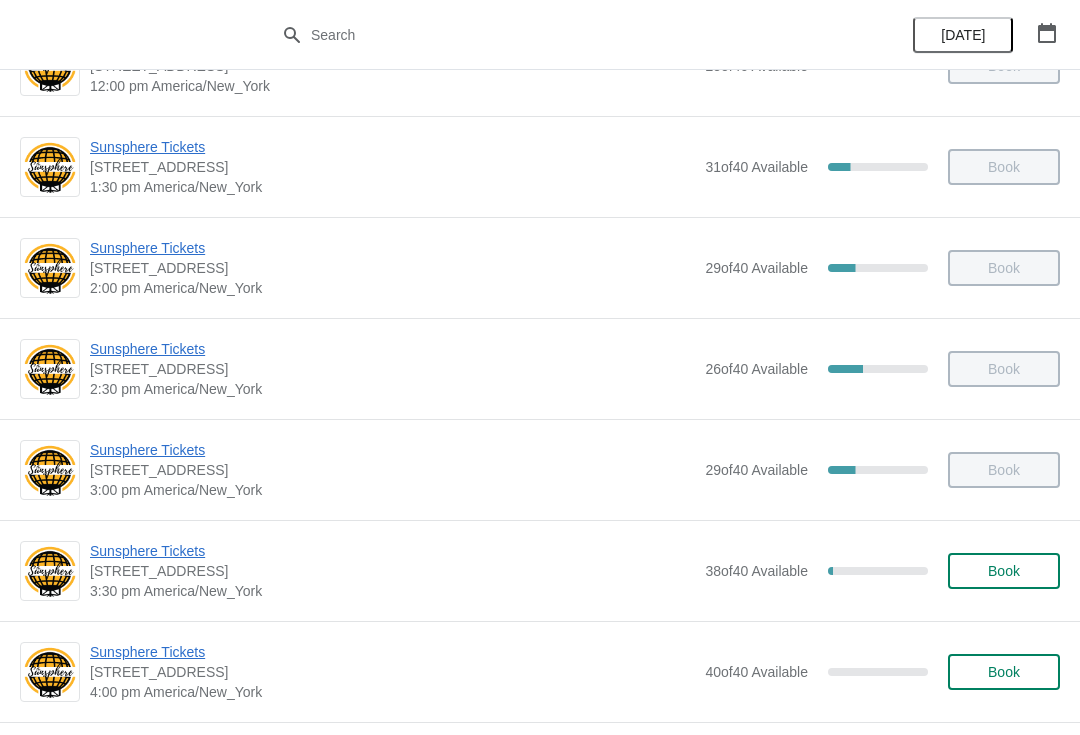 scroll, scrollTop: 572, scrollLeft: 0, axis: vertical 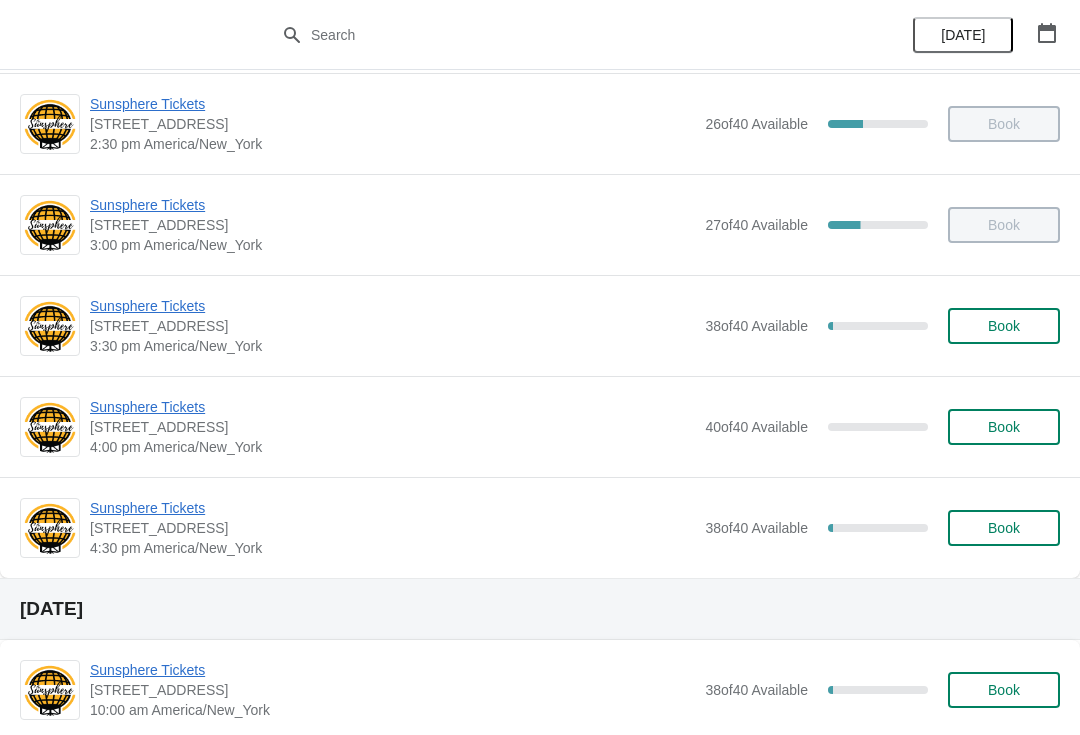 click on "Book" at bounding box center [1004, 427] 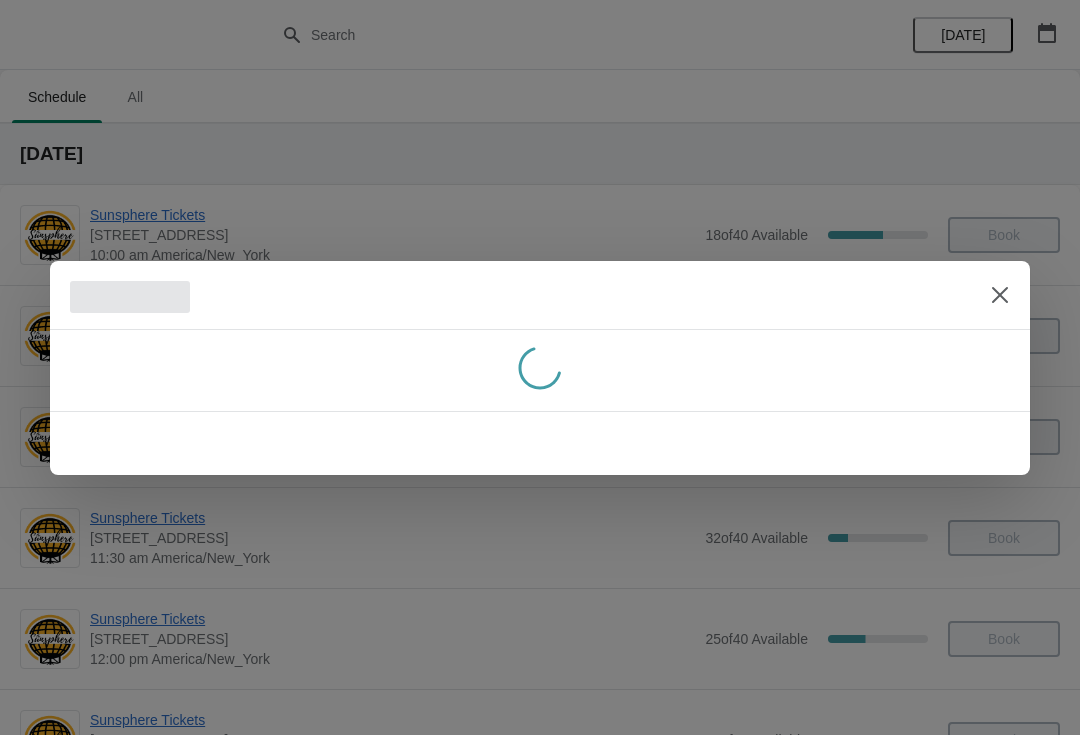 scroll, scrollTop: 818, scrollLeft: 0, axis: vertical 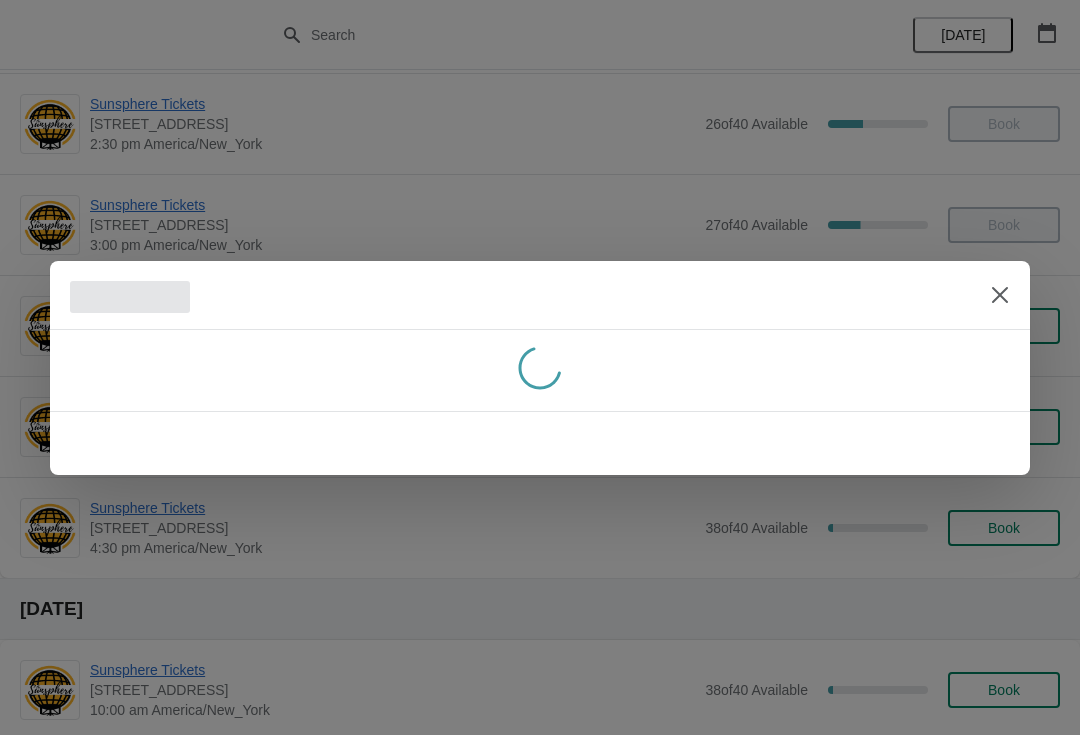 click at bounding box center (1000, 295) 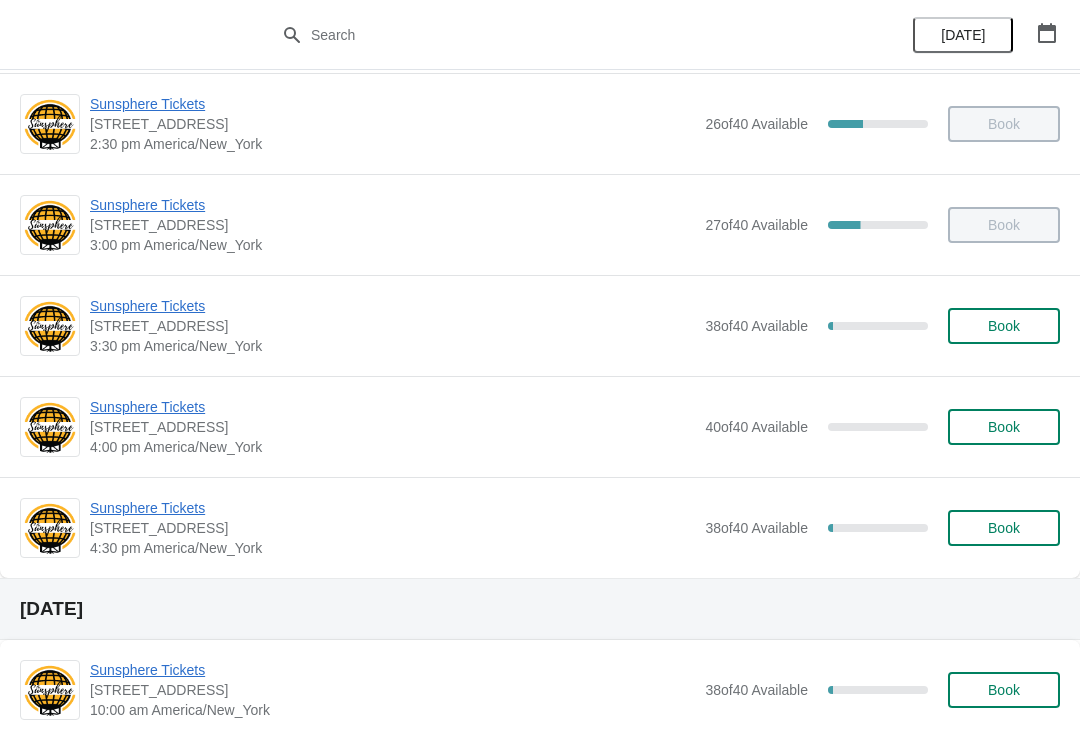 click on "Book" at bounding box center [1004, 326] 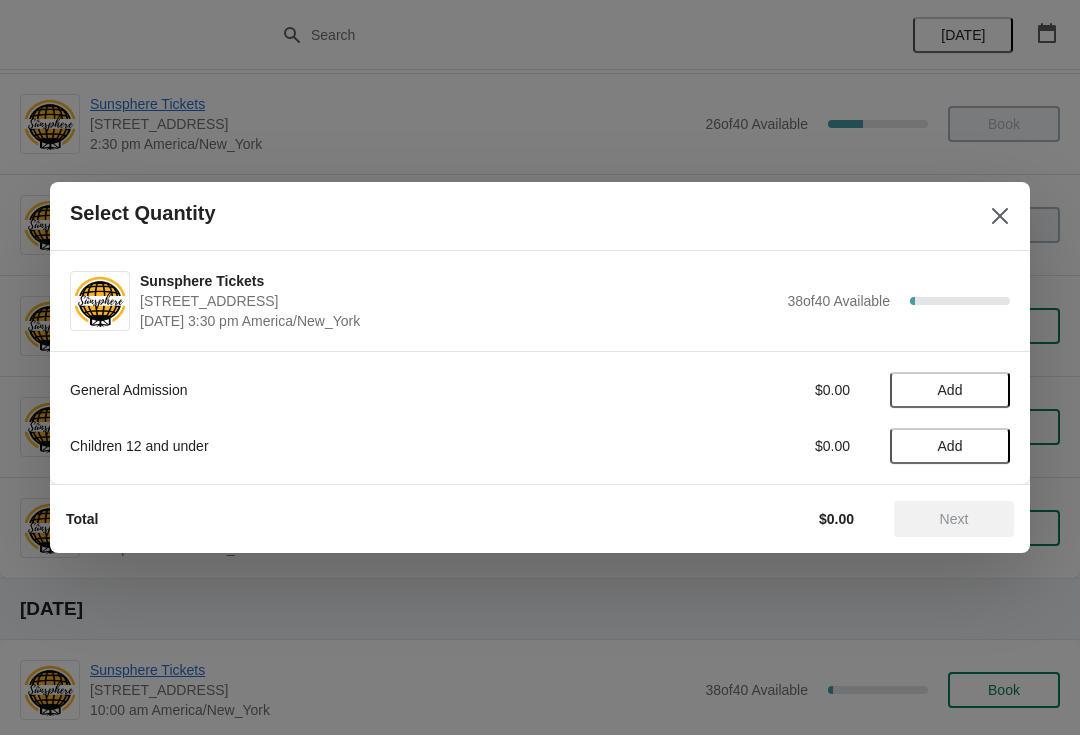 click on "Add" at bounding box center (950, 390) 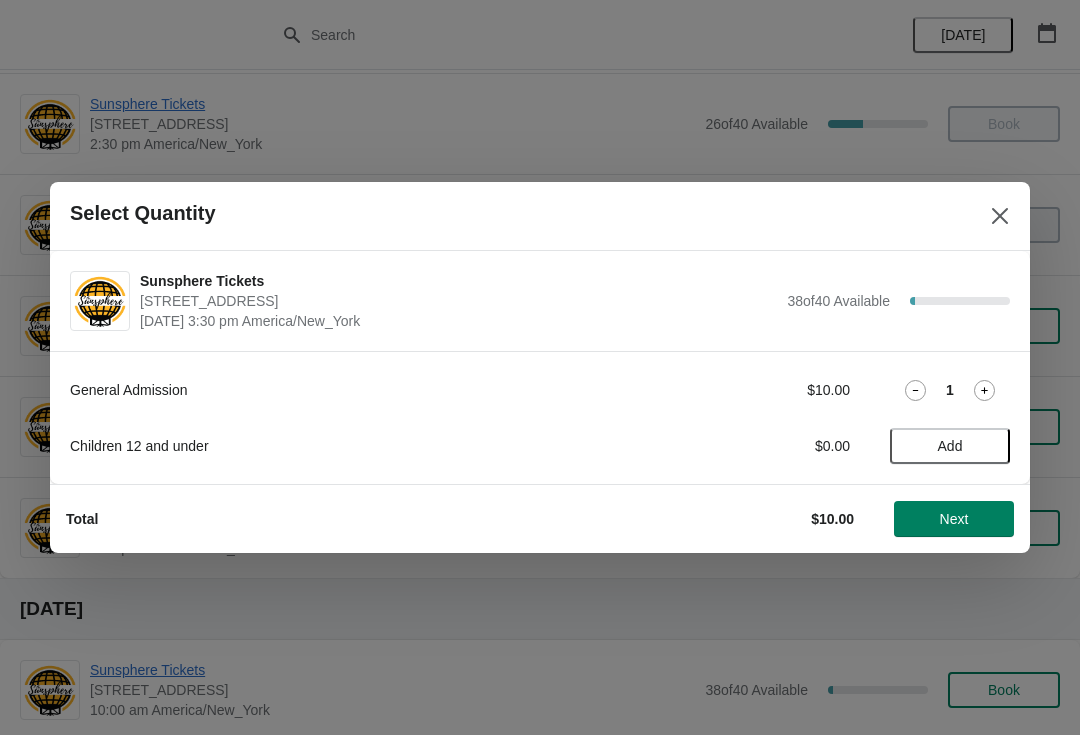 click 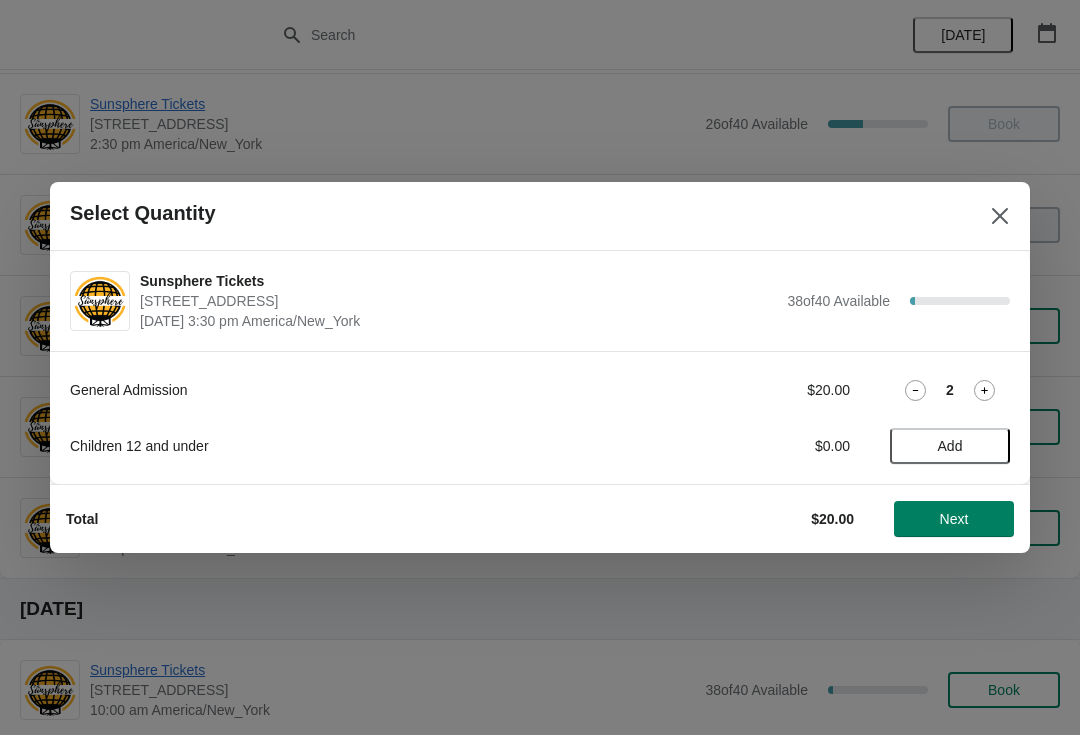 click on "Next" at bounding box center (954, 519) 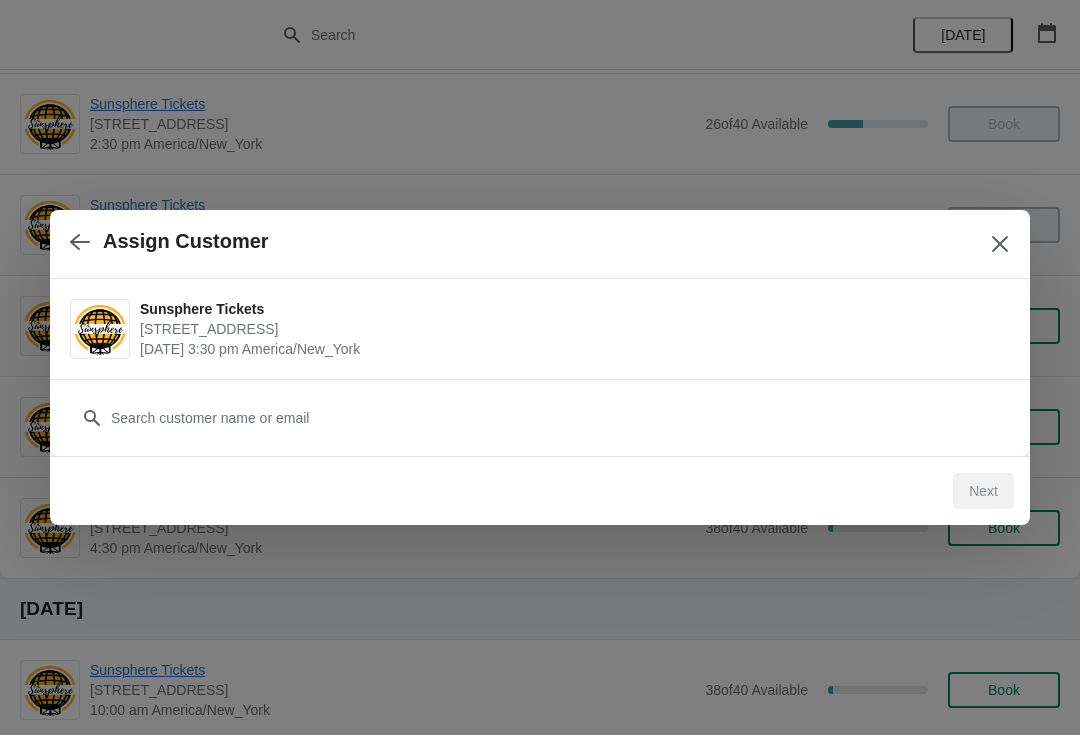 click on "Customer" at bounding box center [540, 417] 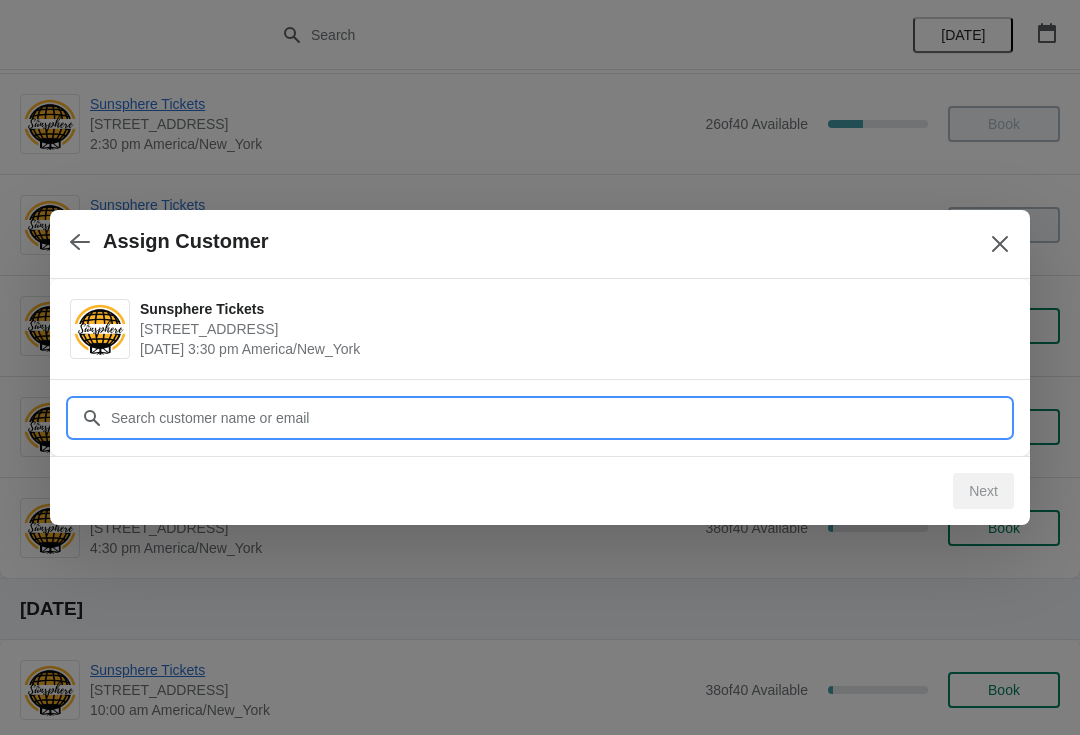 click on "Customer" at bounding box center [560, 418] 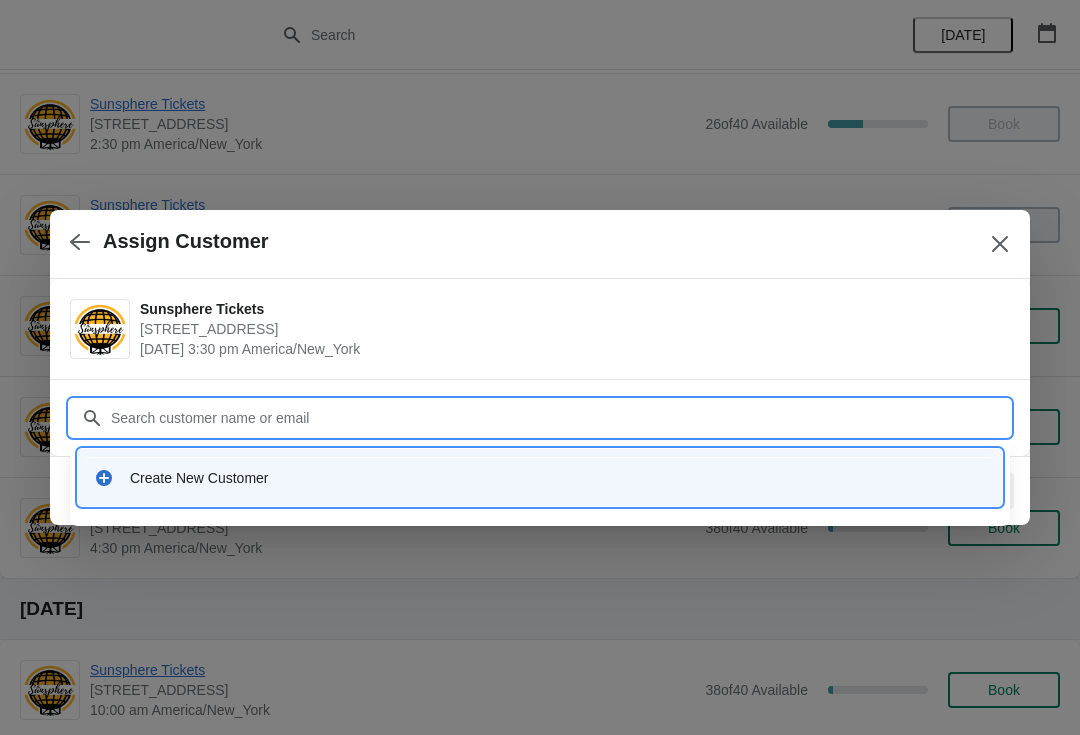 click on "Create New Customer" at bounding box center (540, 477) 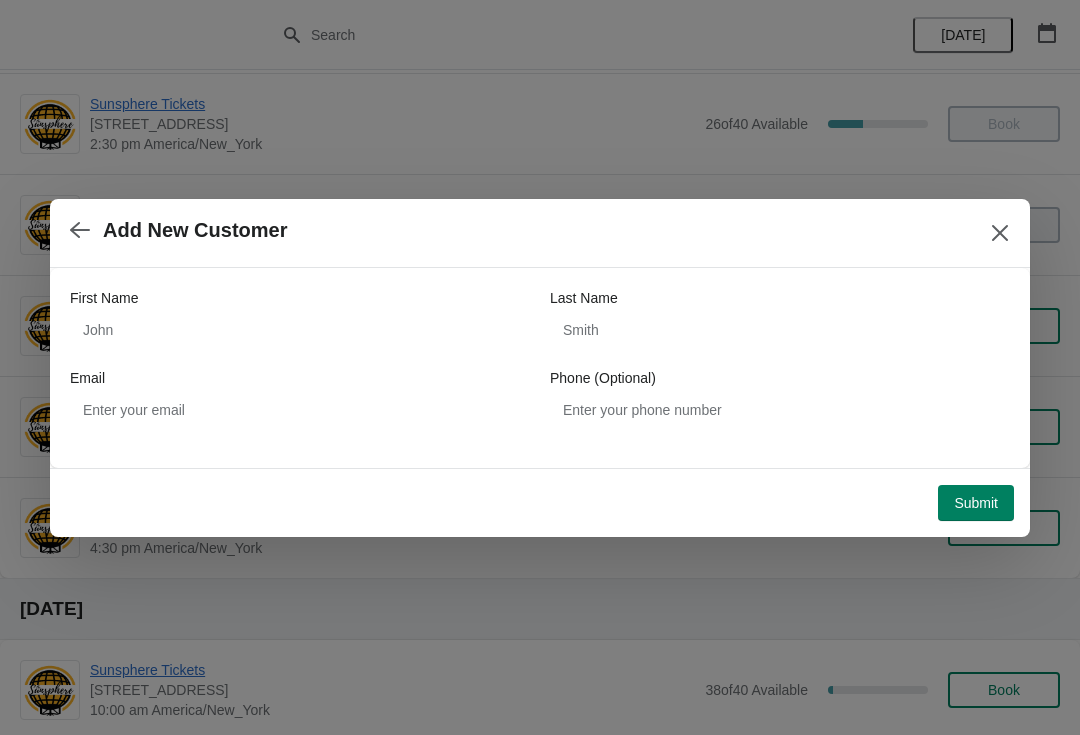 click on "Email" at bounding box center [300, 378] 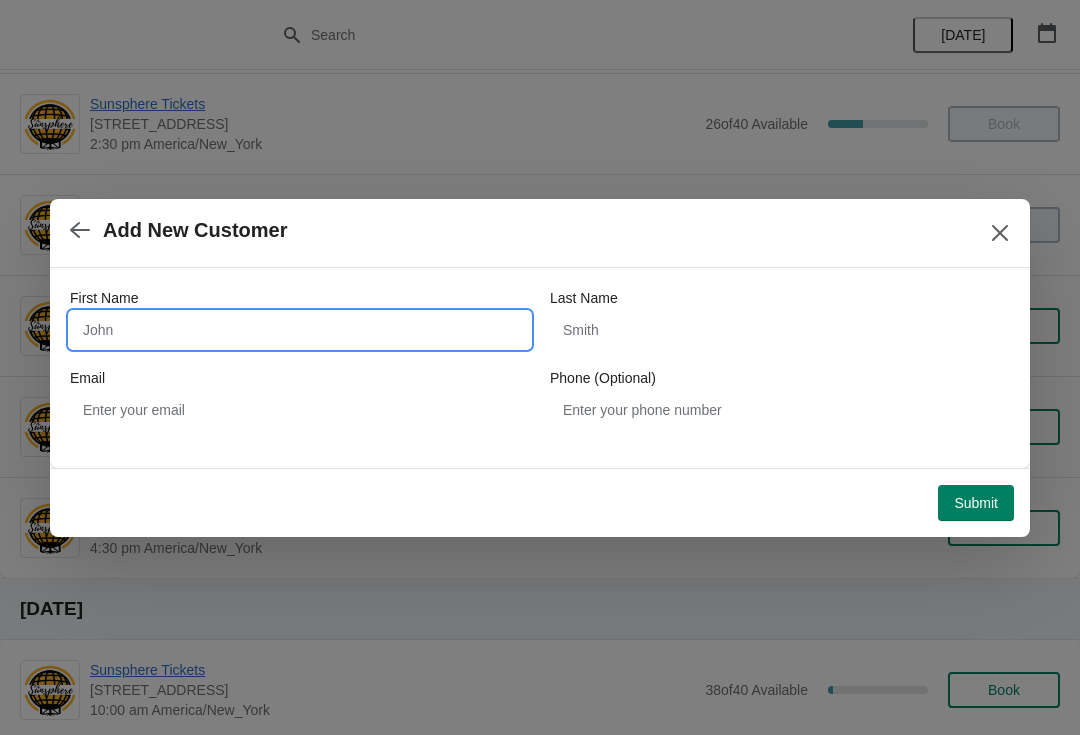click on "First Name" at bounding box center (300, 330) 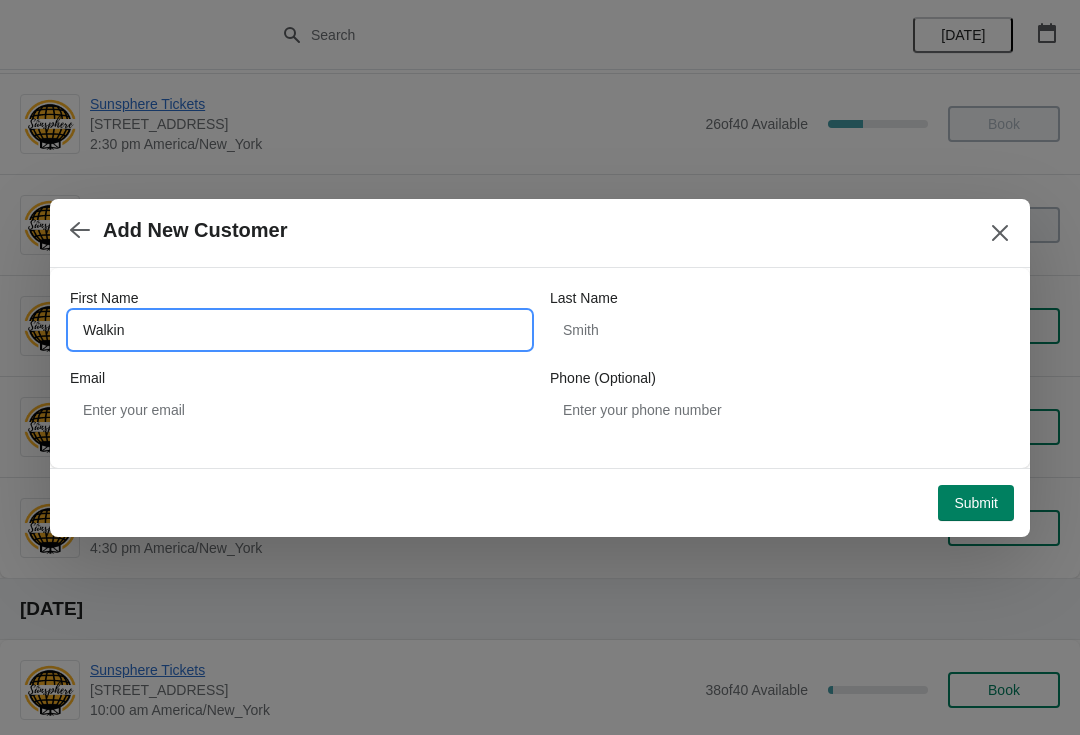 type on "Walkin" 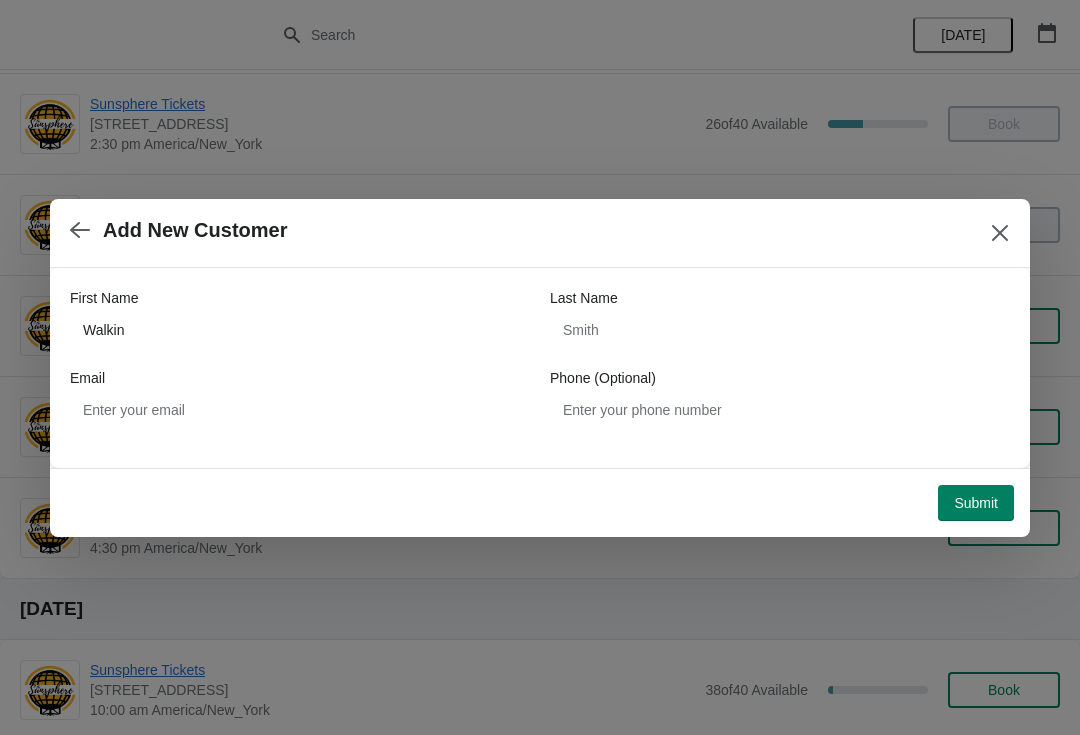 click on "Submit" at bounding box center [976, 503] 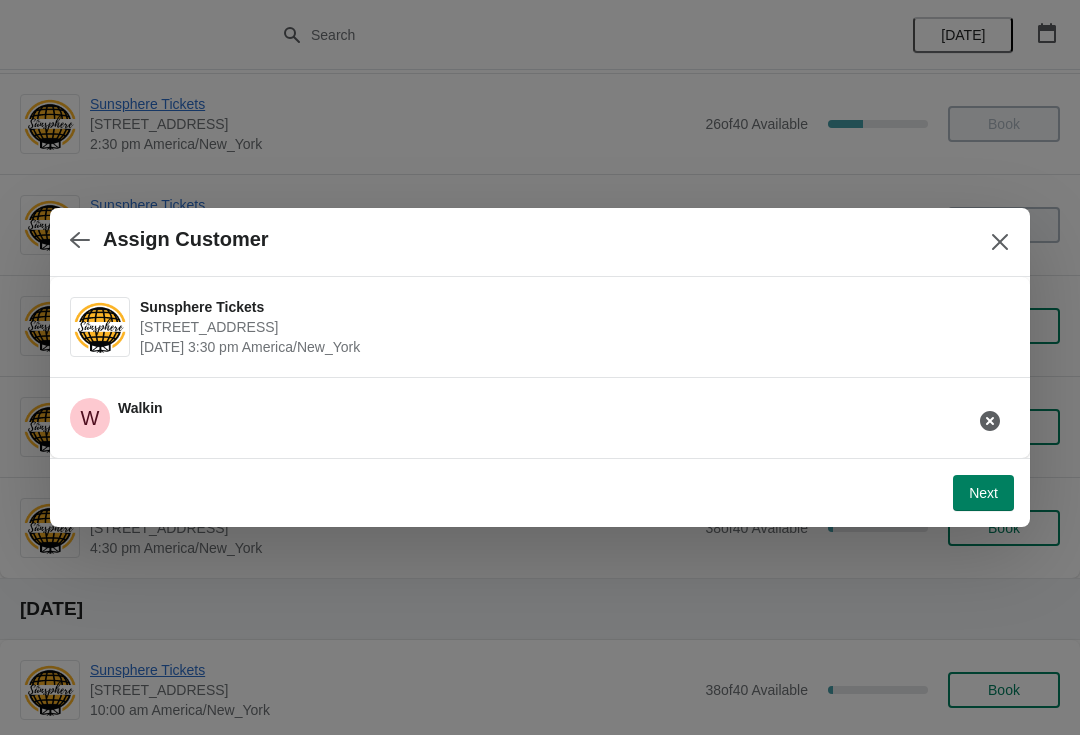 click on "Next" at bounding box center (983, 493) 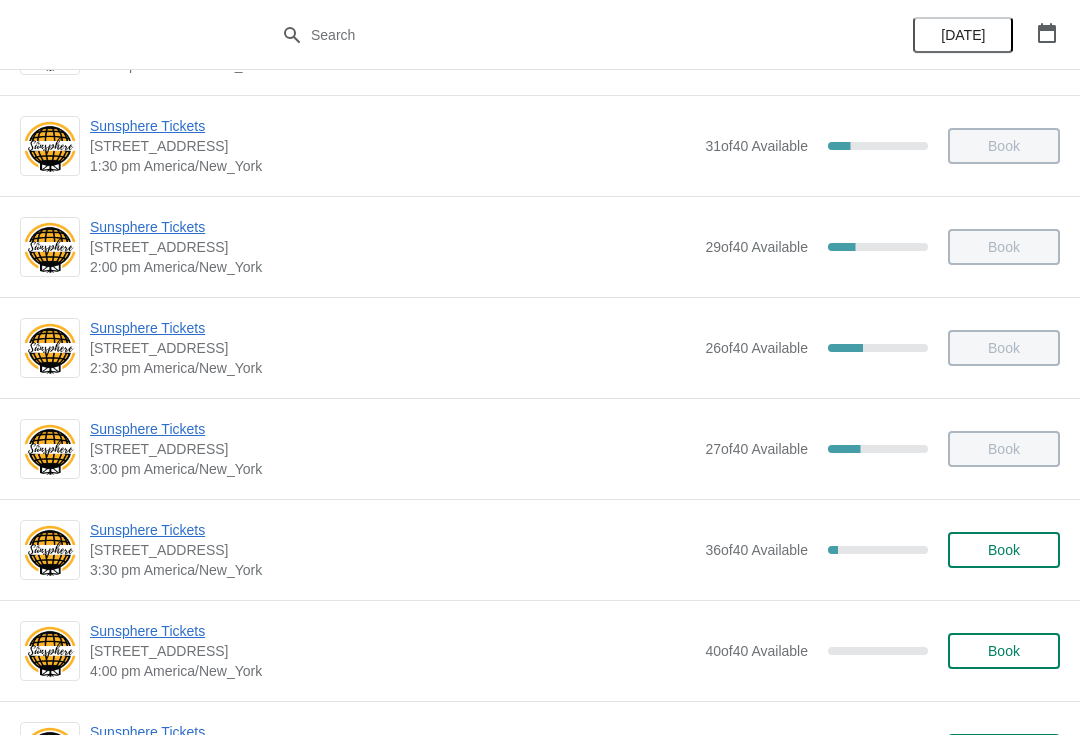 scroll, scrollTop: 595, scrollLeft: 0, axis: vertical 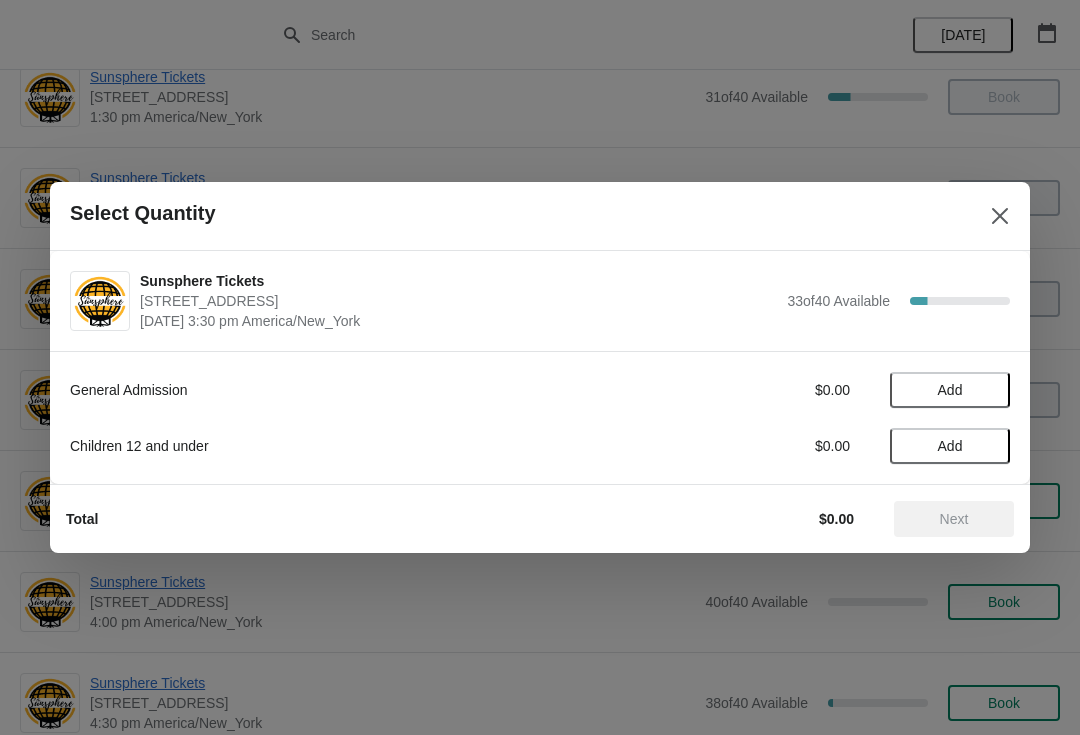 click on "Add" at bounding box center (950, 390) 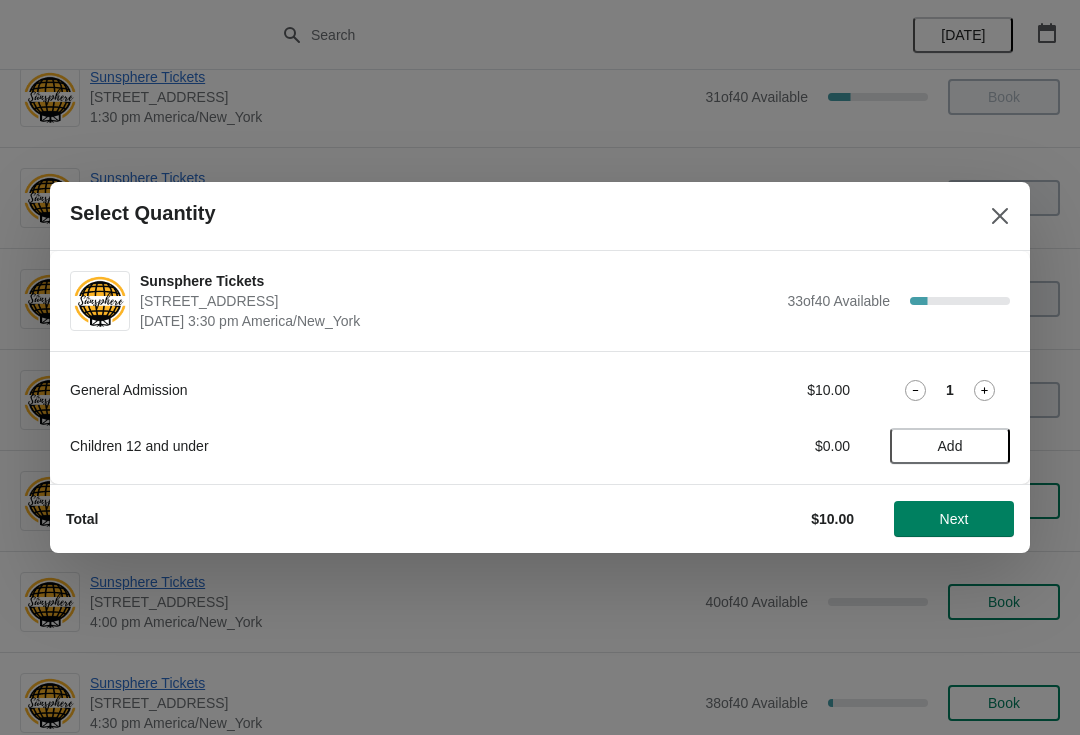 click 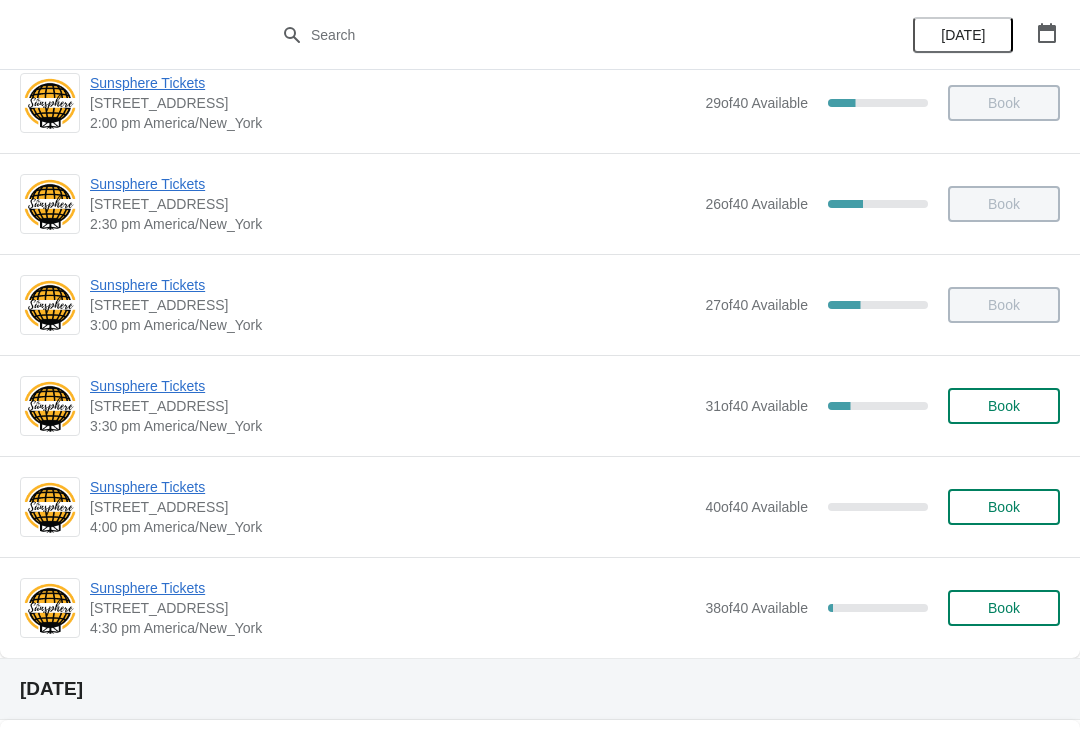 scroll, scrollTop: 736, scrollLeft: 0, axis: vertical 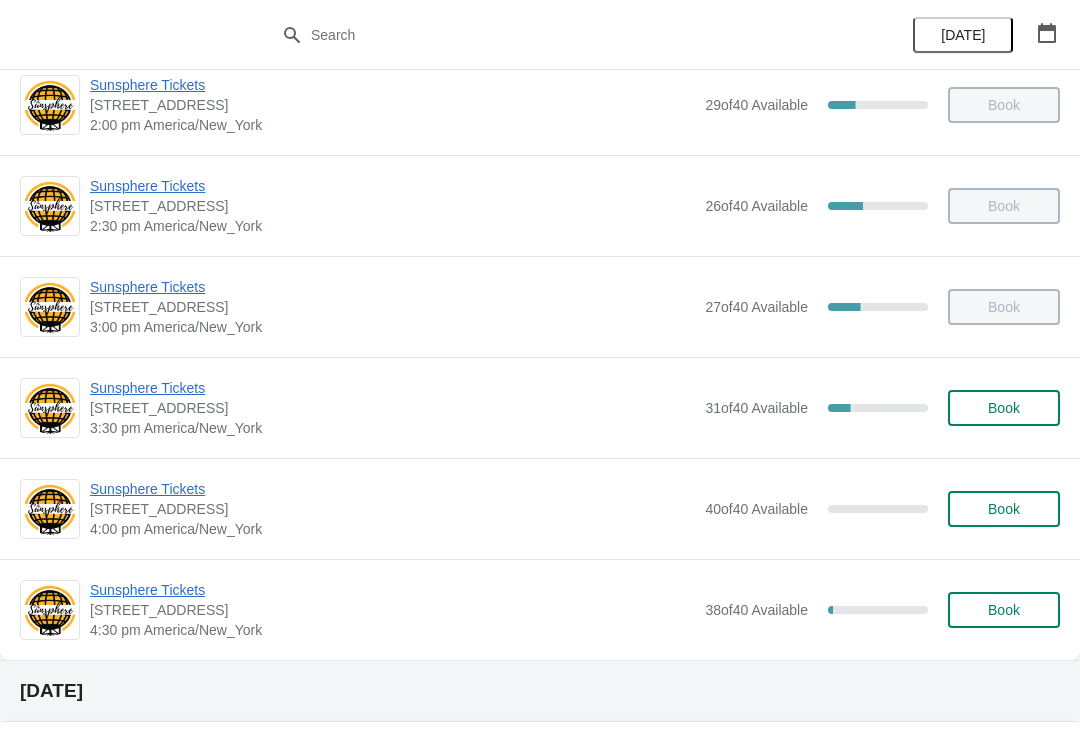 click on "Book" at bounding box center [1004, 408] 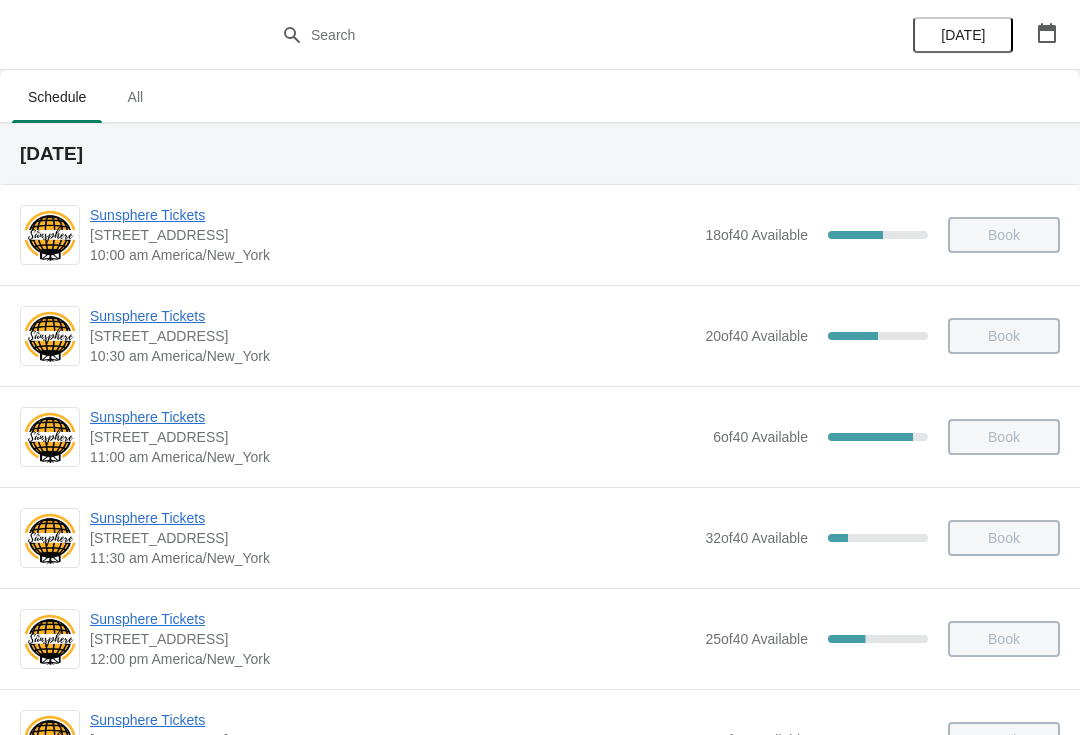 scroll, scrollTop: 736, scrollLeft: 0, axis: vertical 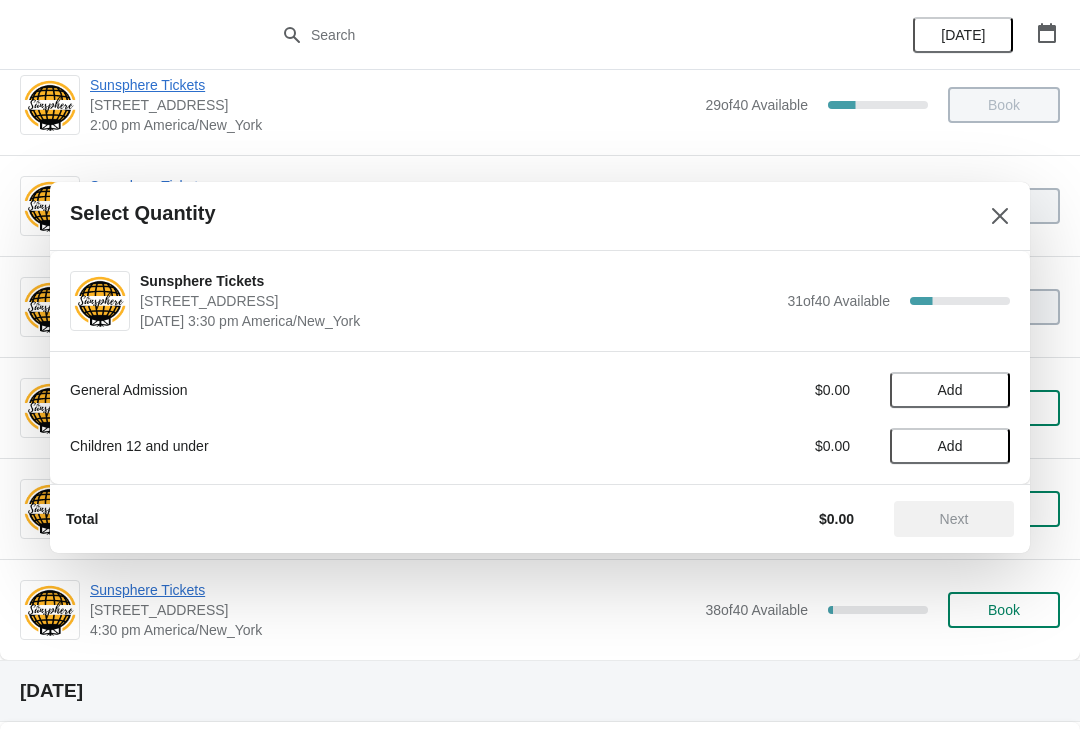 click on "Add" at bounding box center [950, 390] 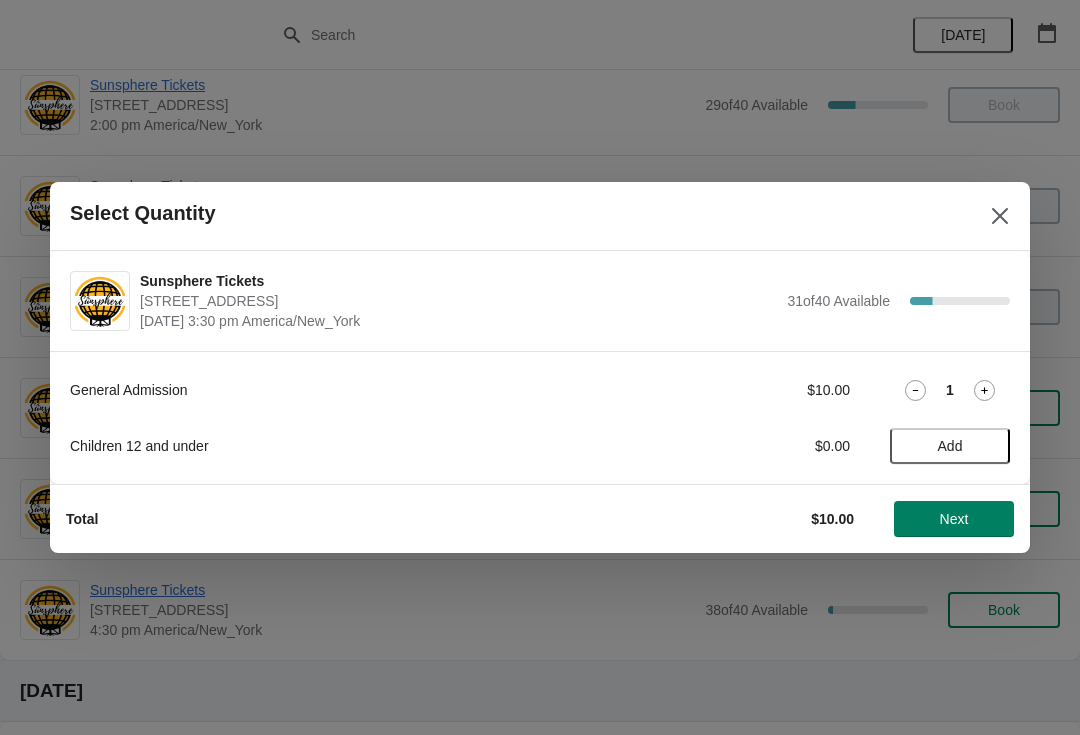 click on "Add" at bounding box center (950, 446) 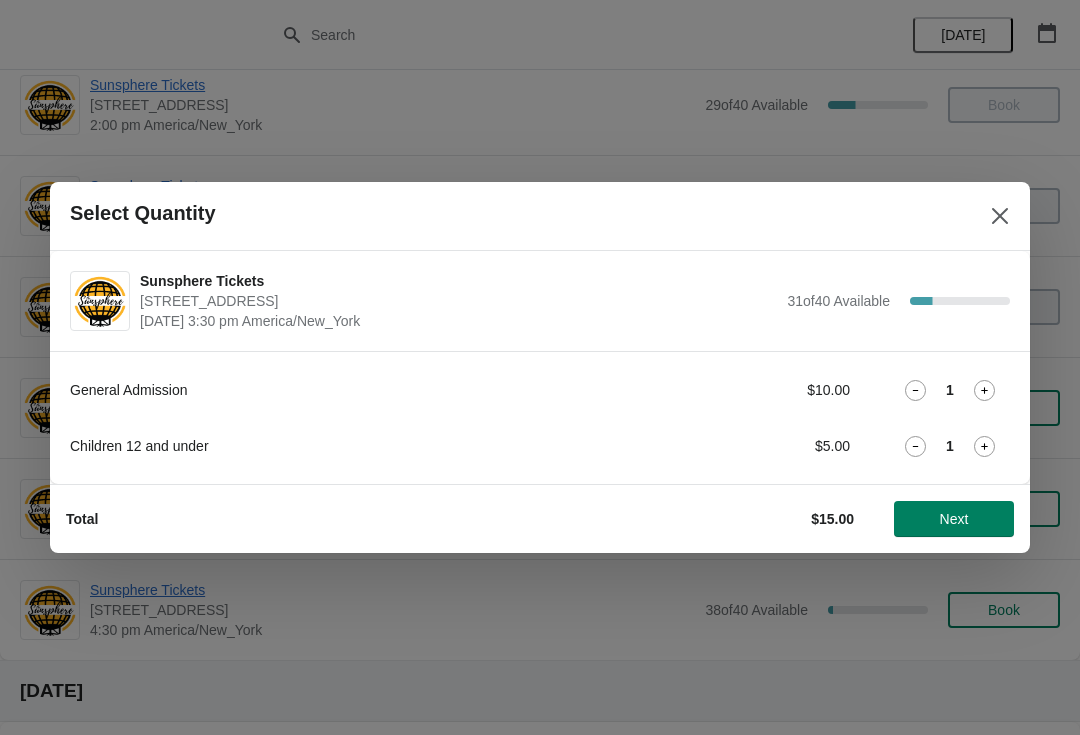 click on "Next" at bounding box center [954, 519] 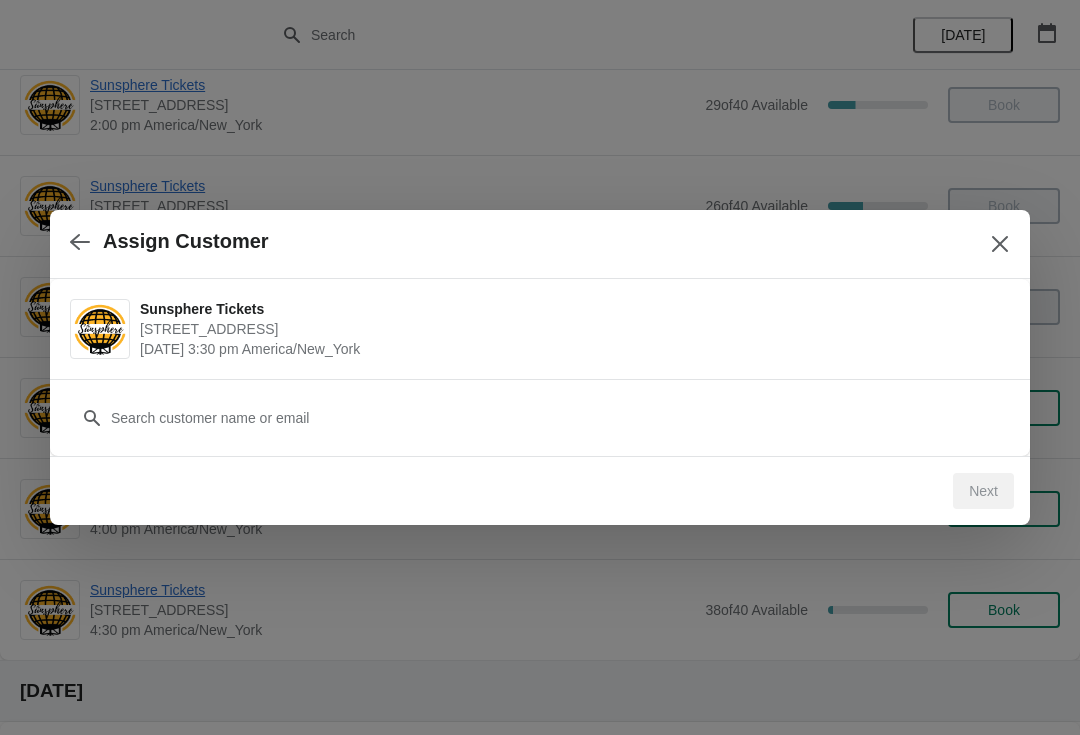 click on "Customer" at bounding box center (540, 417) 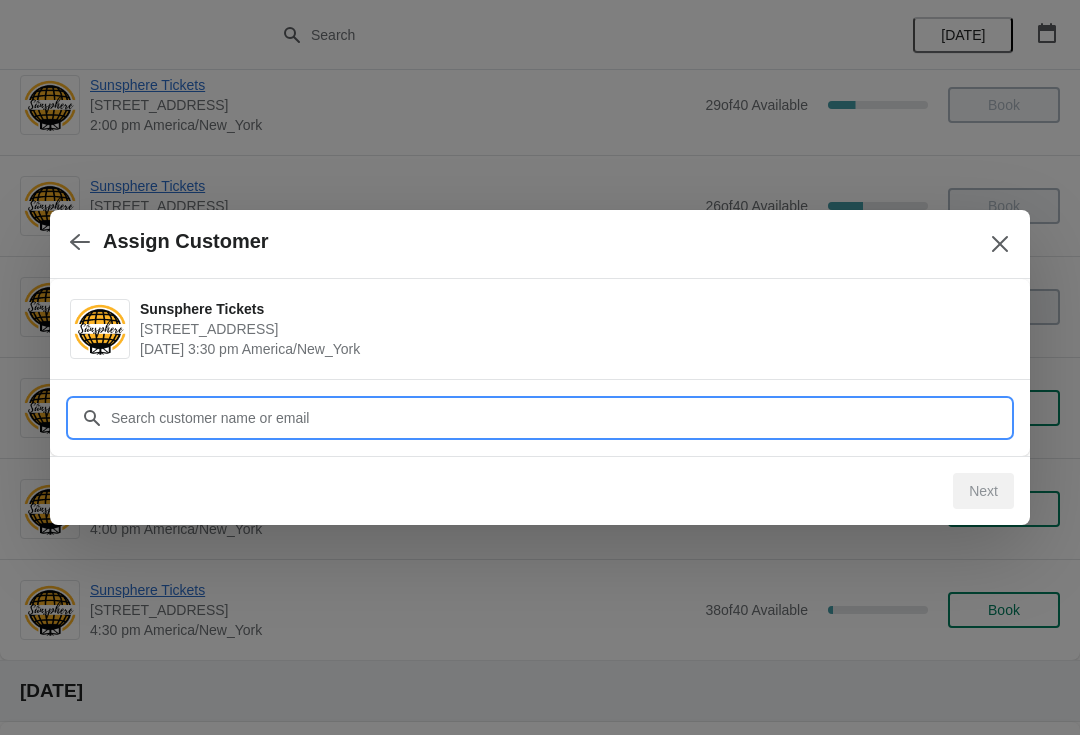 click on "Customer" at bounding box center (560, 418) 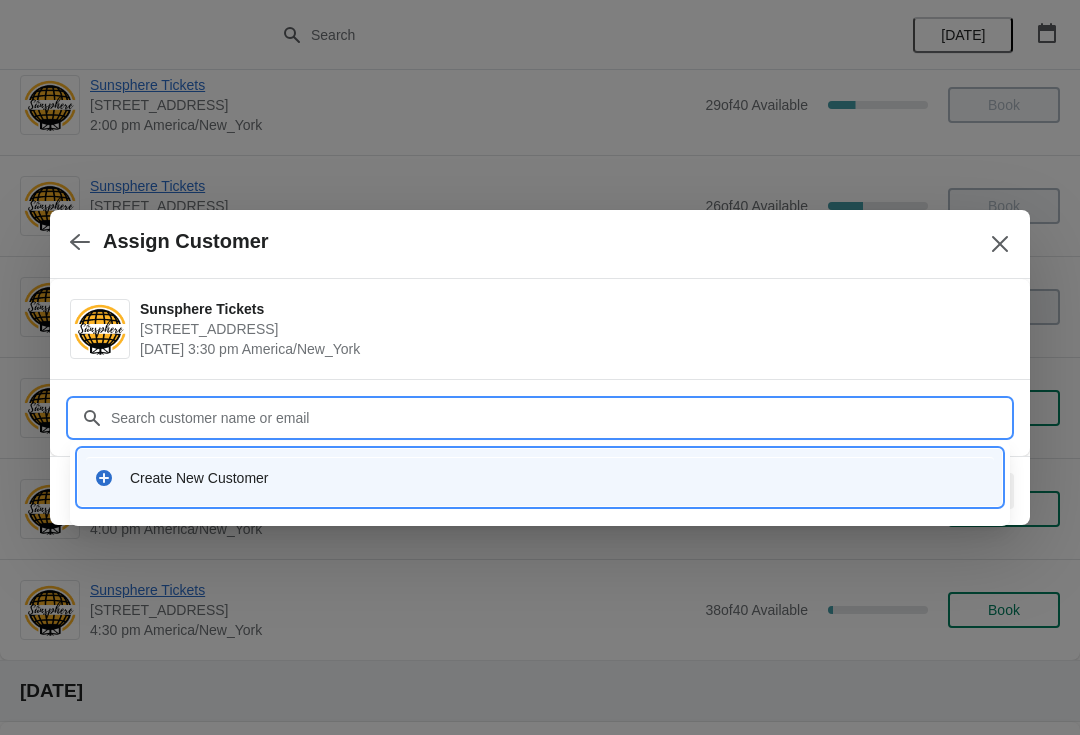 click on "Customer" at bounding box center (560, 418) 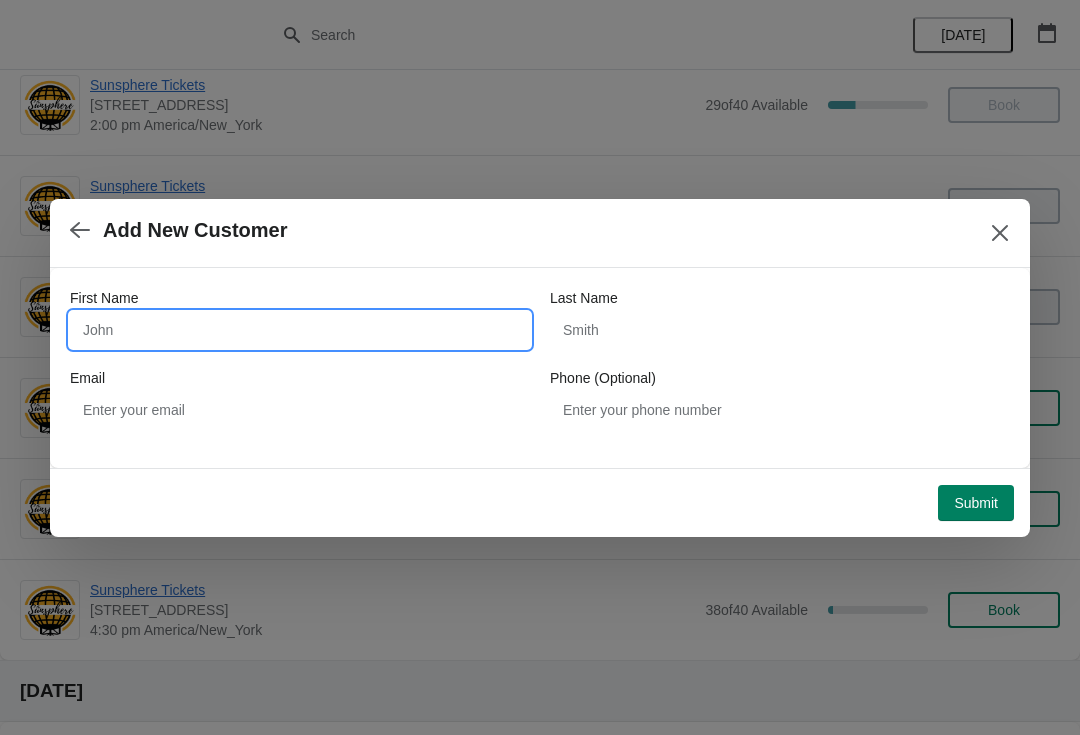 click on "First Name" at bounding box center [300, 330] 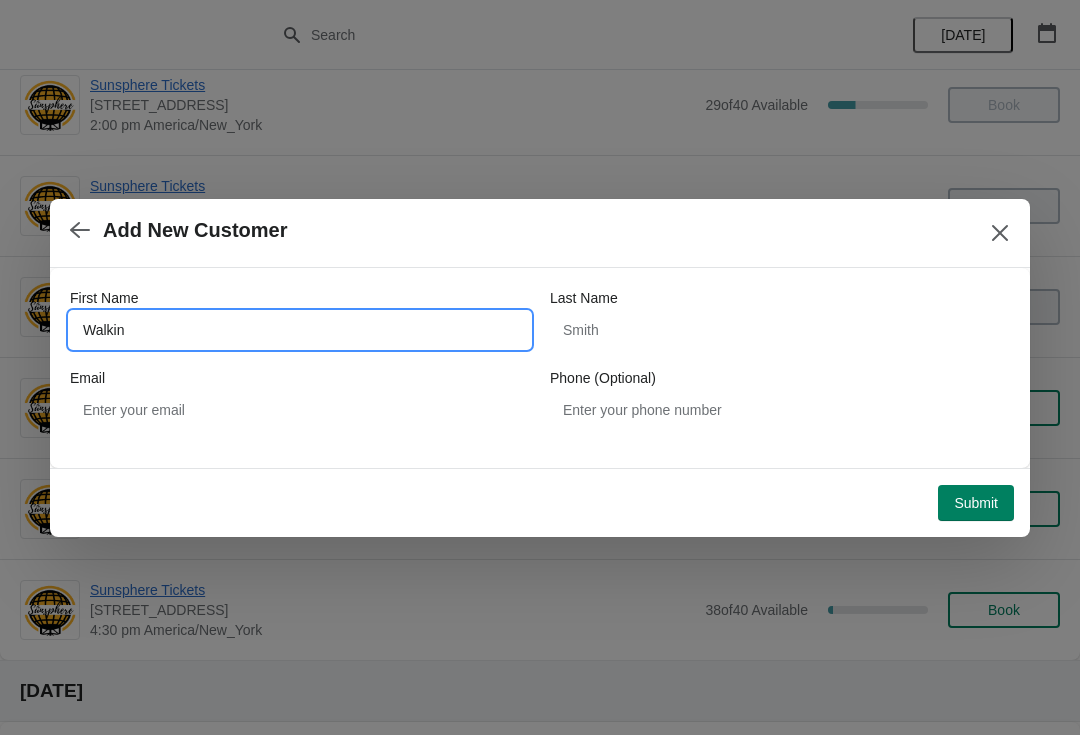 type on "Walkin" 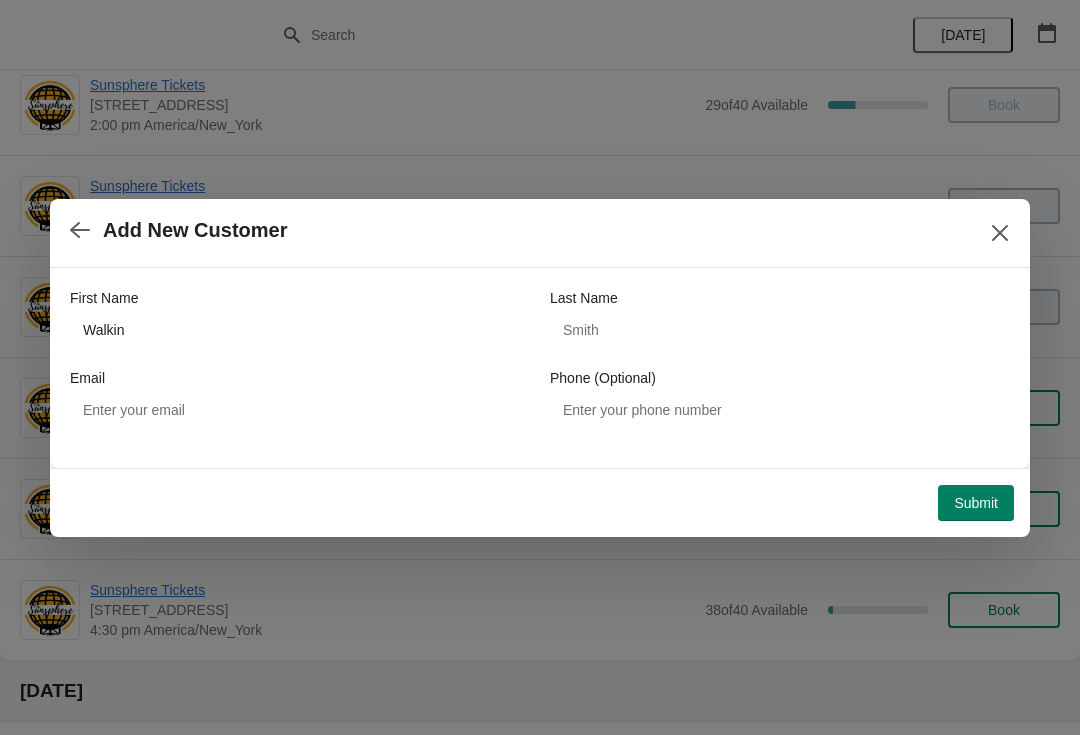 click on "Submit" at bounding box center [976, 503] 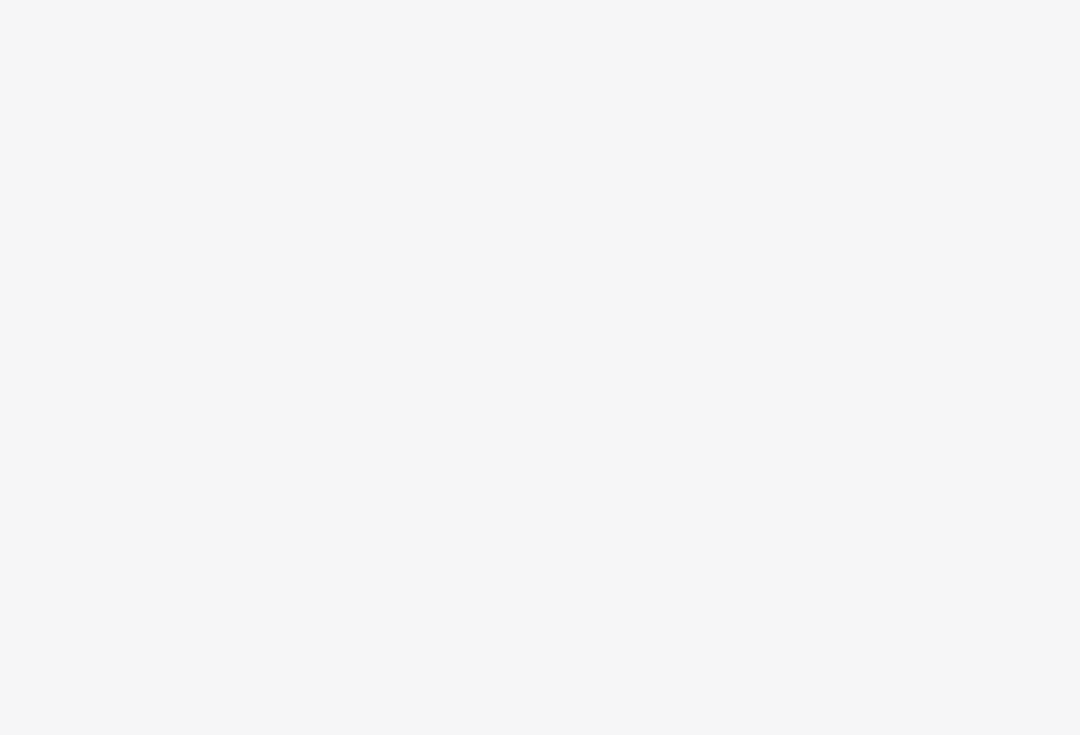 scroll, scrollTop: 0, scrollLeft: 0, axis: both 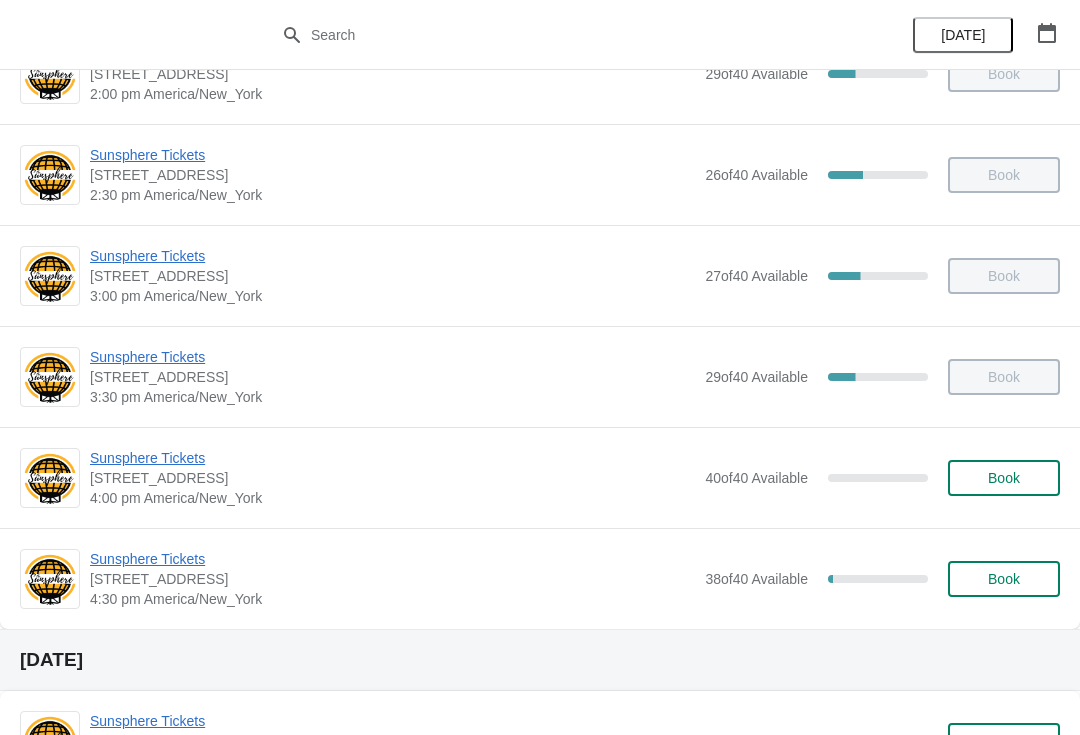 click on "Book" at bounding box center (1004, 478) 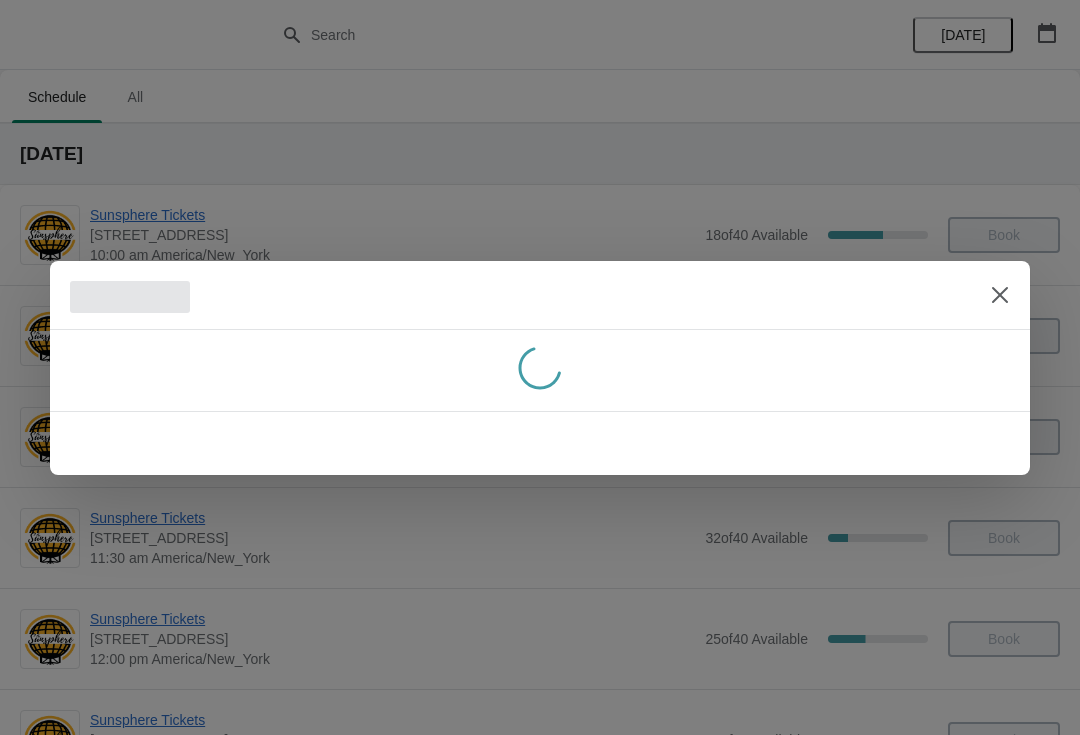 scroll, scrollTop: 0, scrollLeft: 0, axis: both 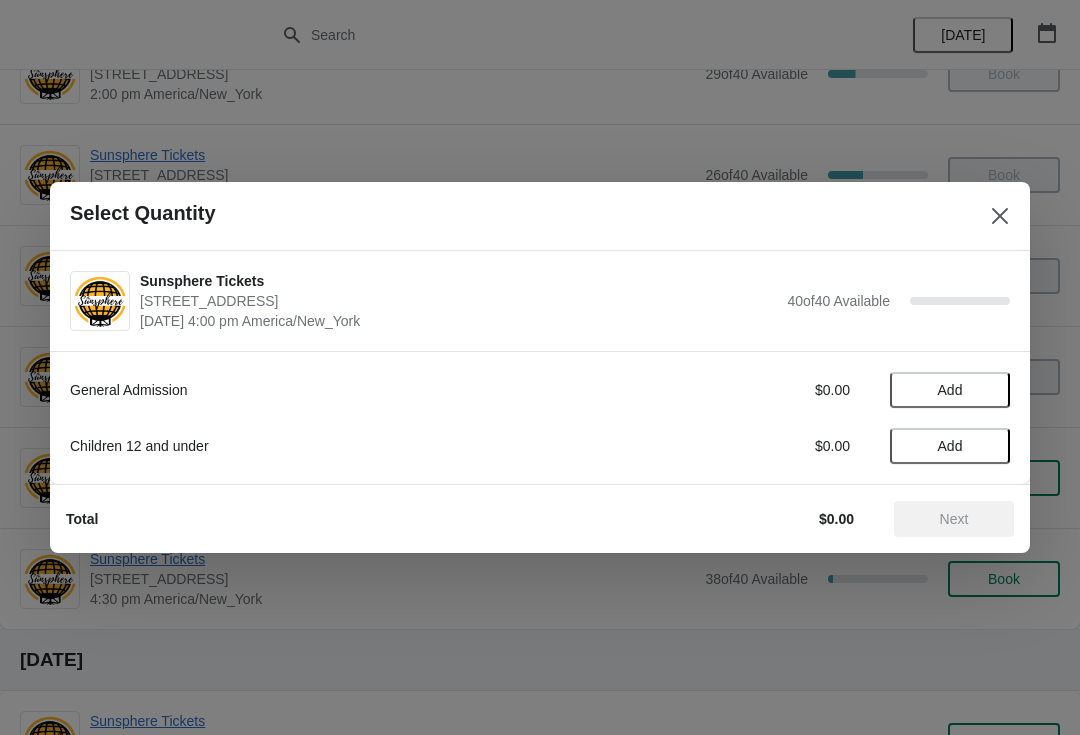 click on "Add" at bounding box center [950, 390] 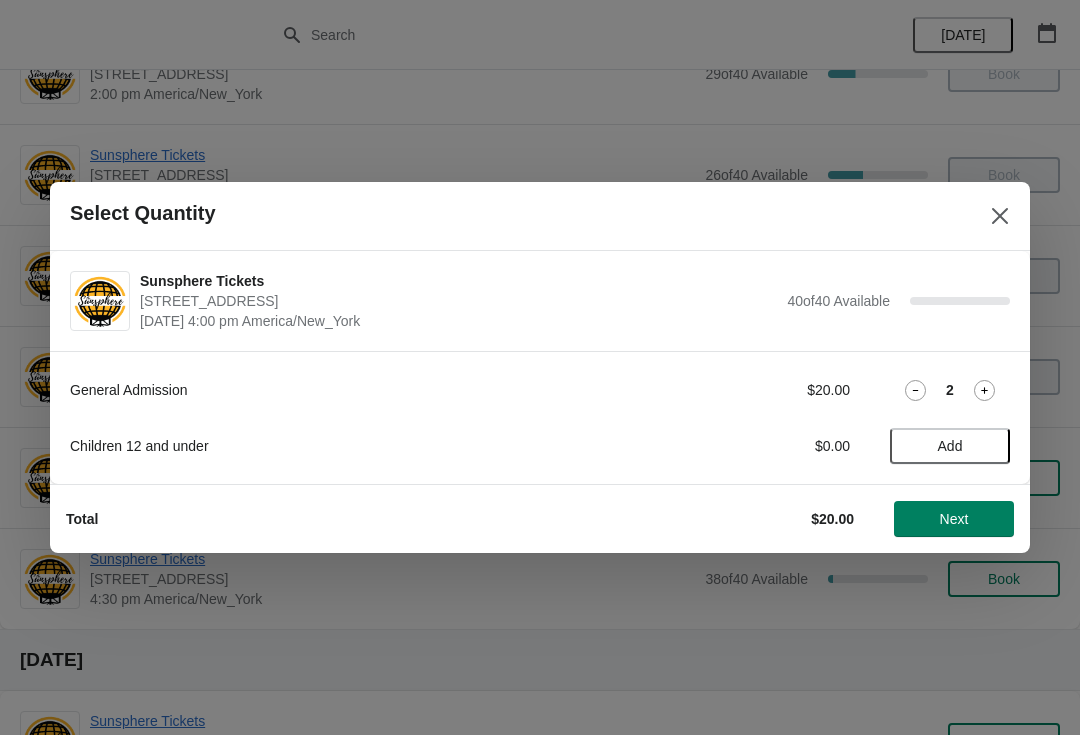 click 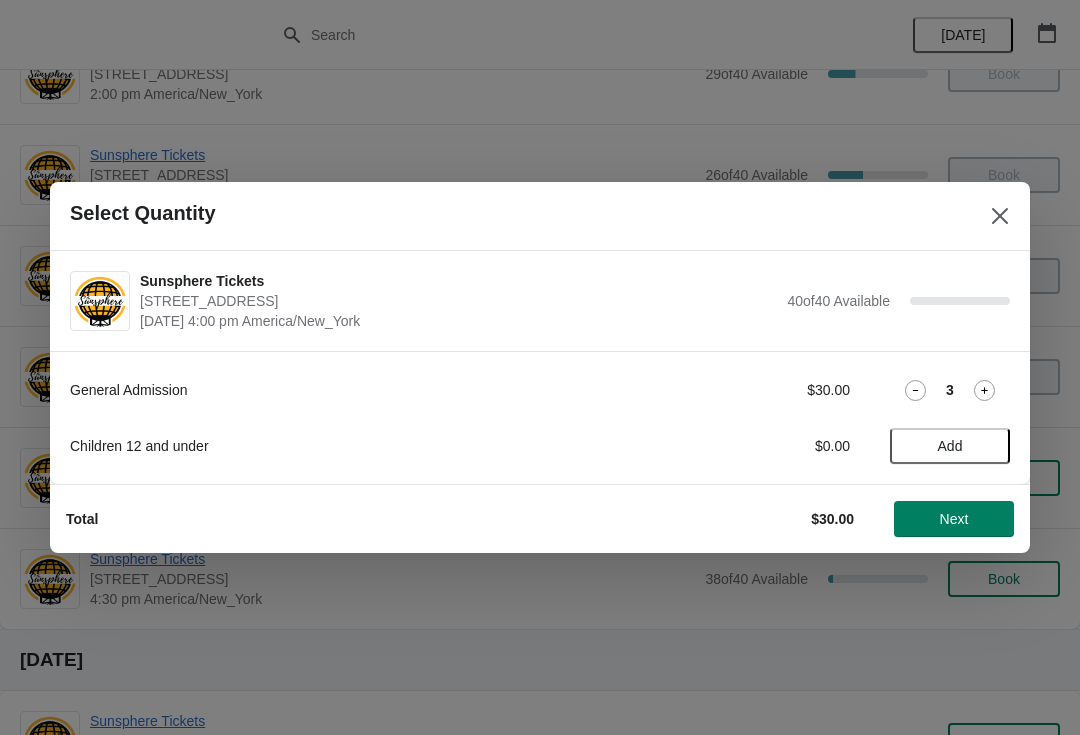 click on "Add" at bounding box center (950, 446) 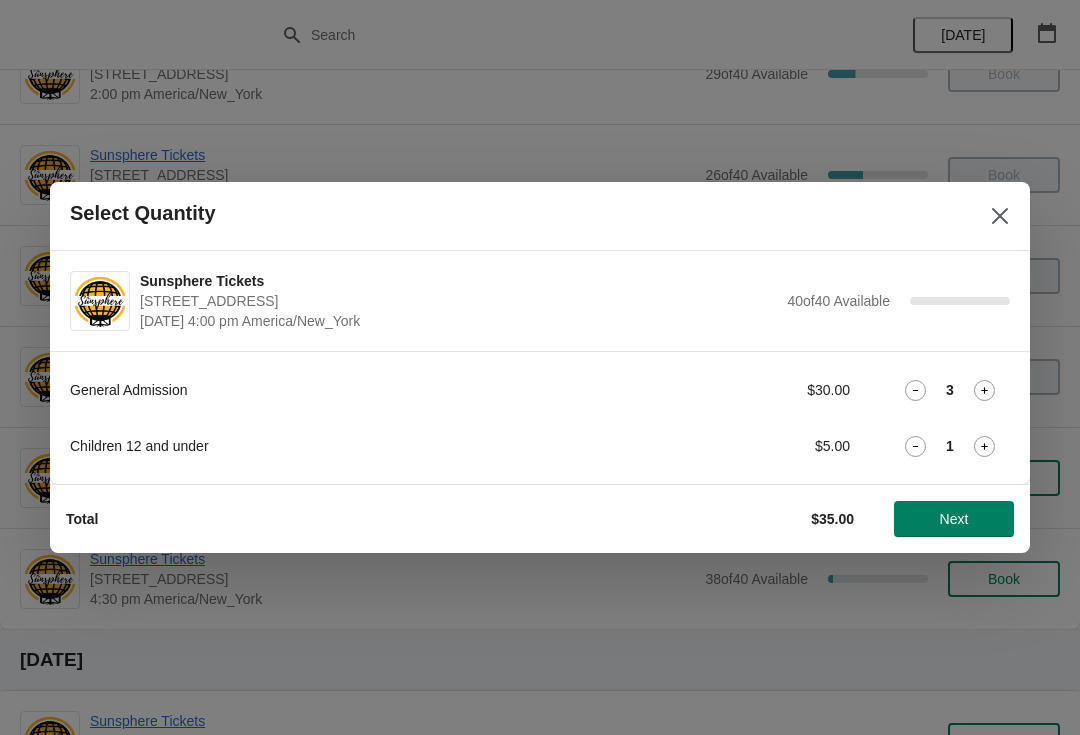 click 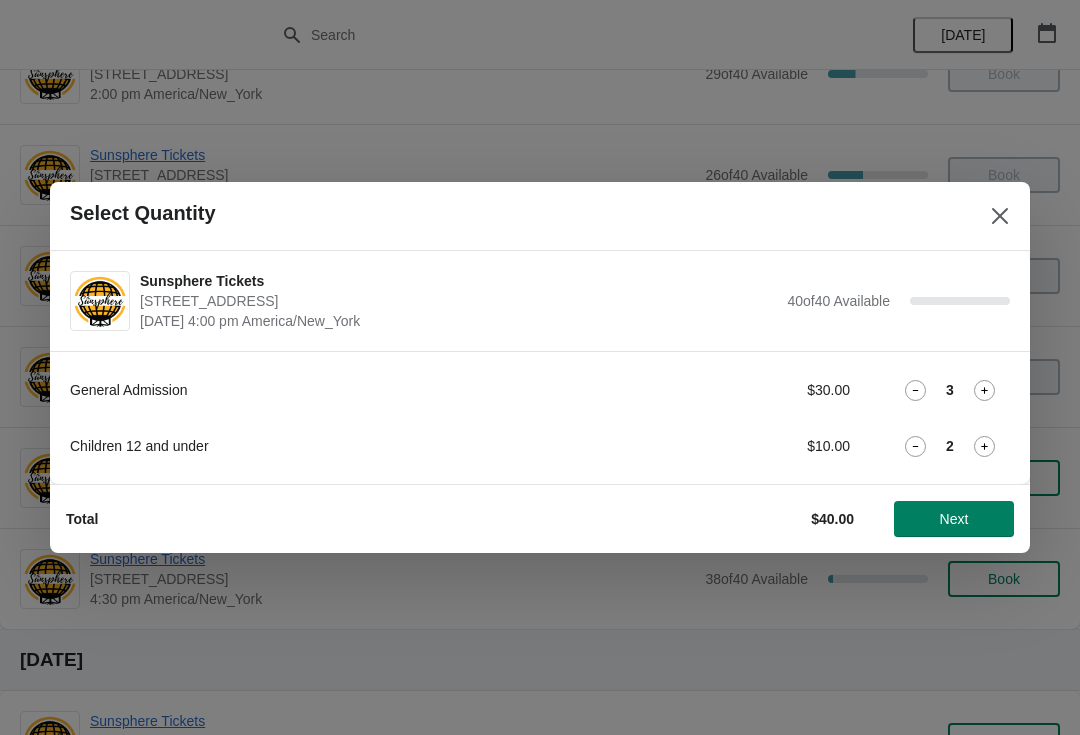 click on "Next" at bounding box center (954, 519) 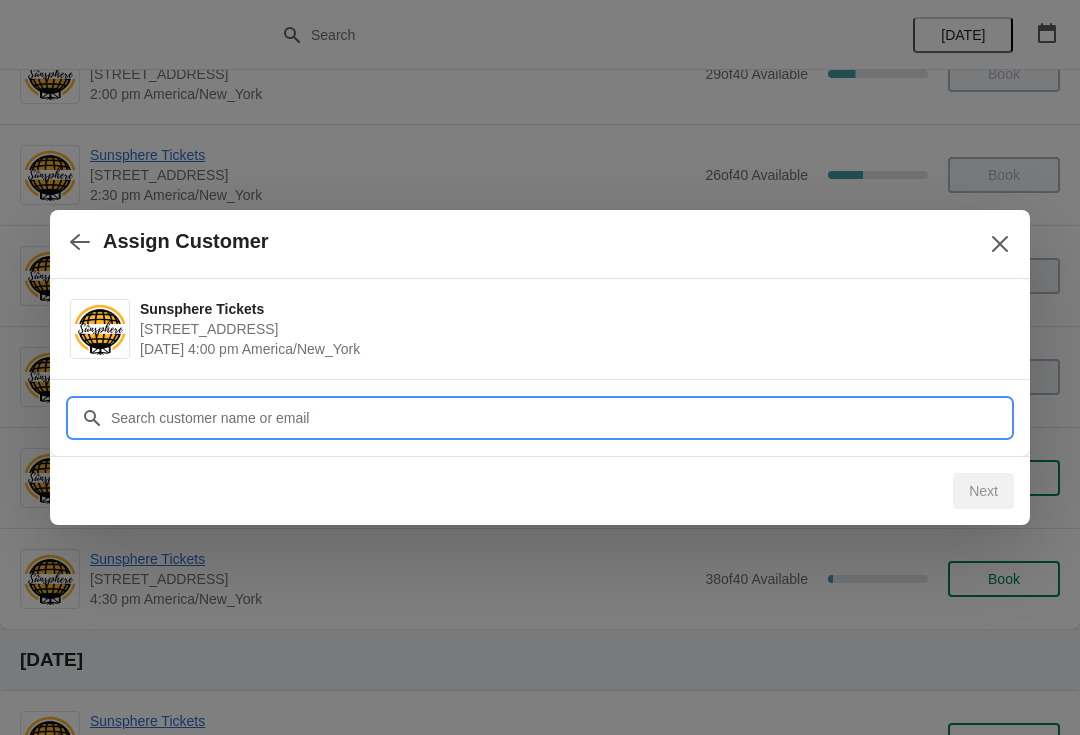 click on "Customer" at bounding box center [560, 418] 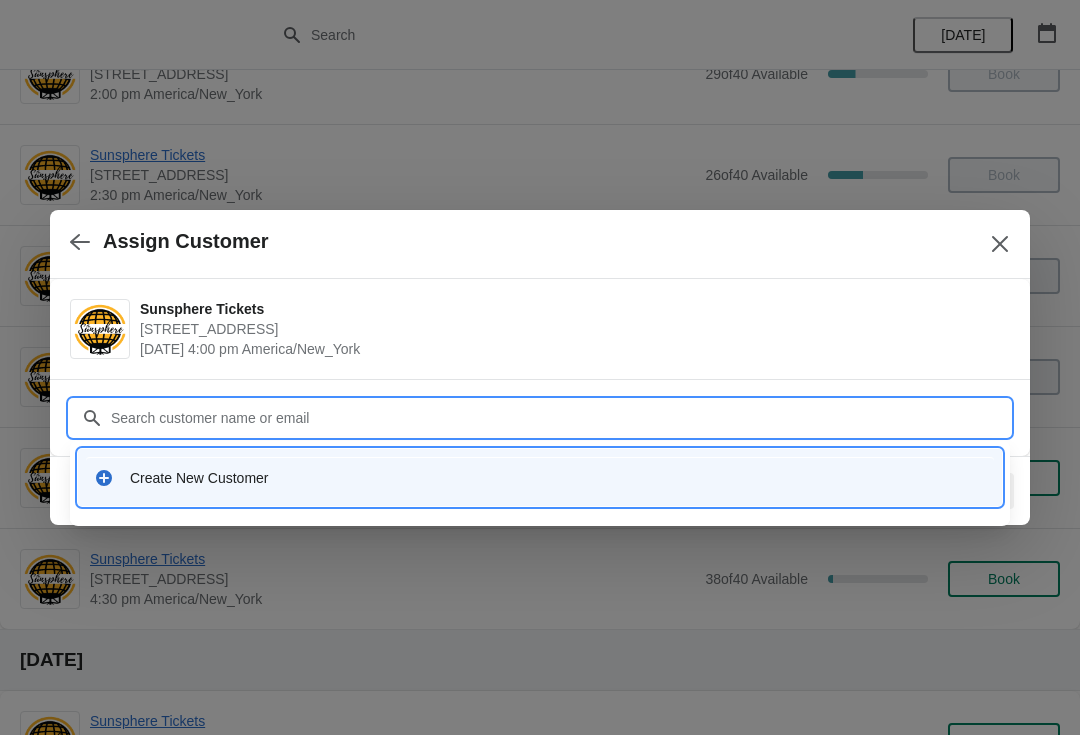 click on "Create New Customer" at bounding box center [558, 478] 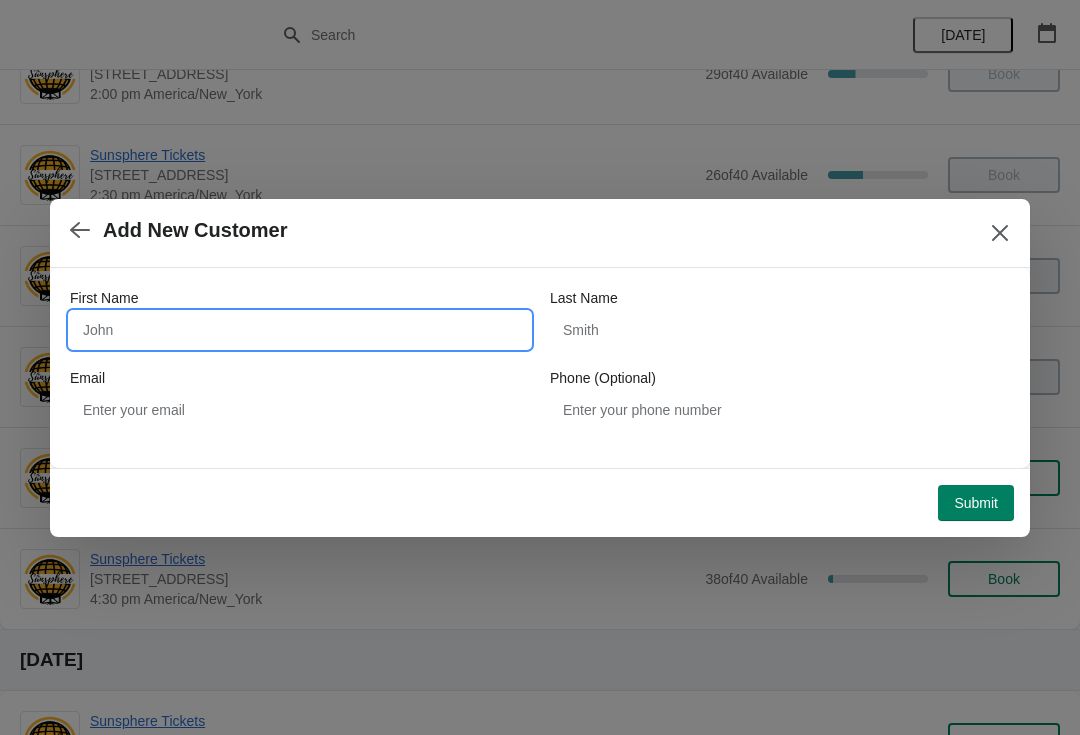 click on "First Name" at bounding box center (300, 330) 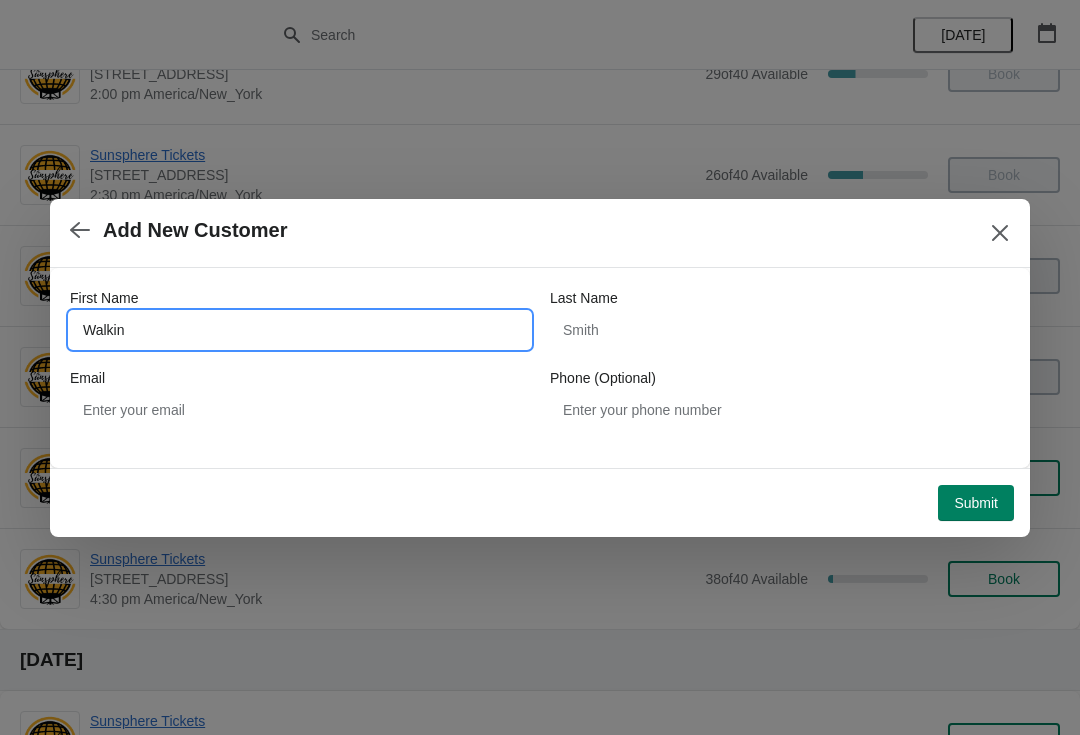 type on "Walkin" 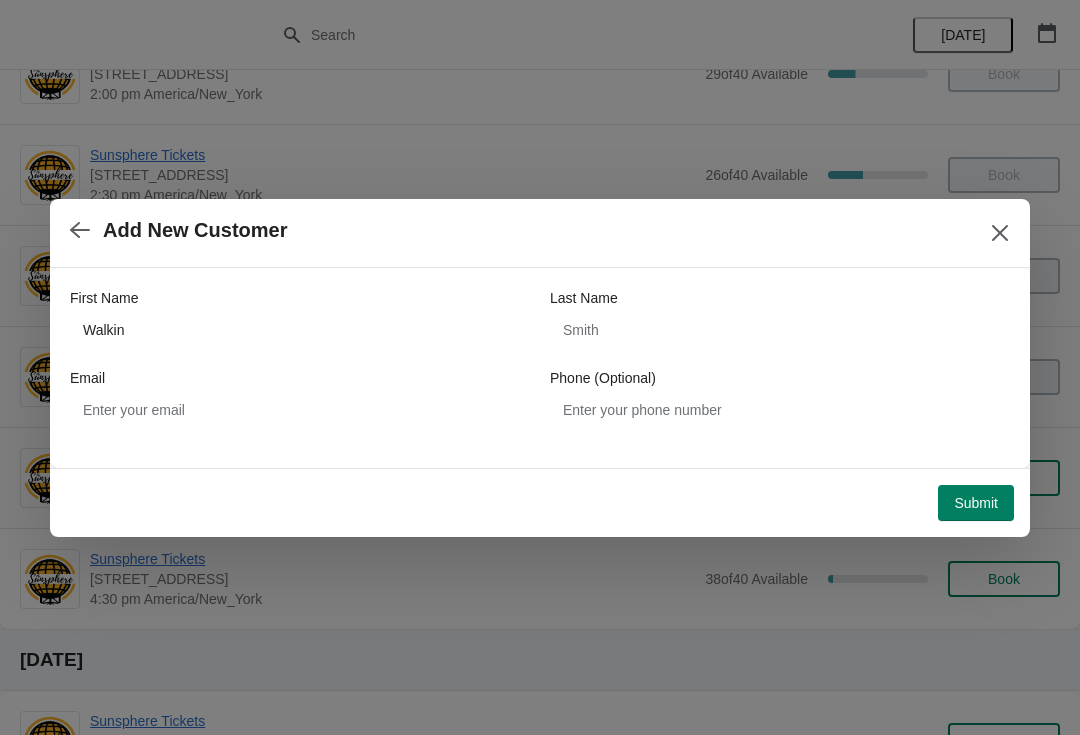 click on "Submit" at bounding box center [976, 503] 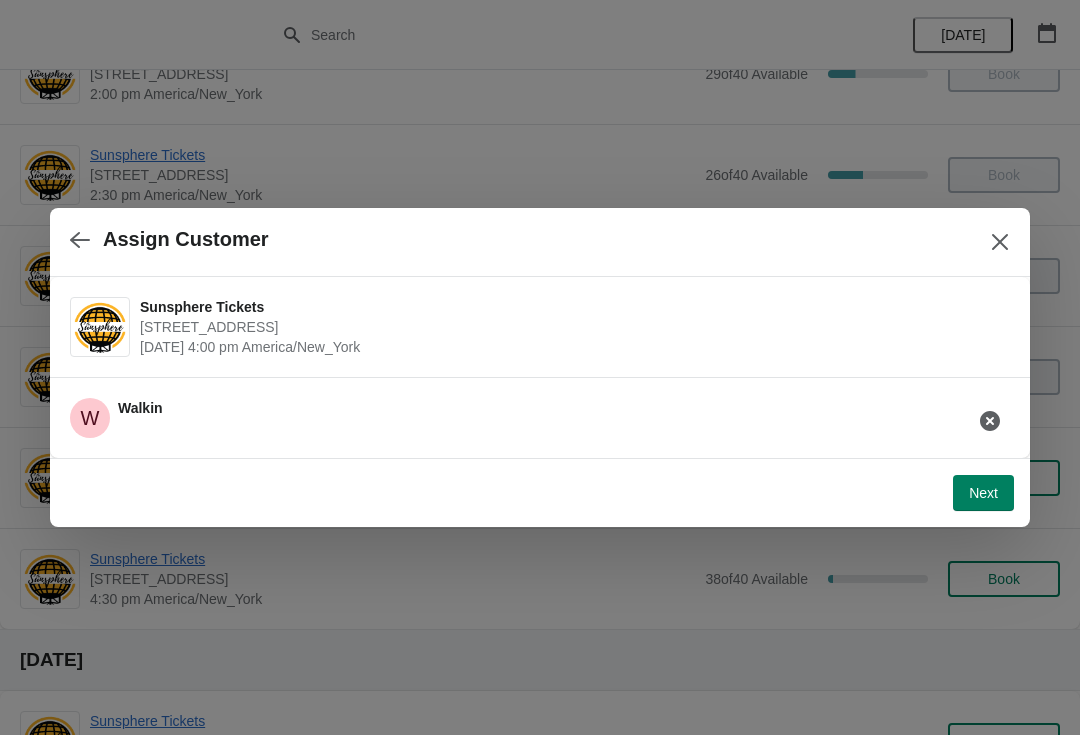 click on "Next" at bounding box center [983, 493] 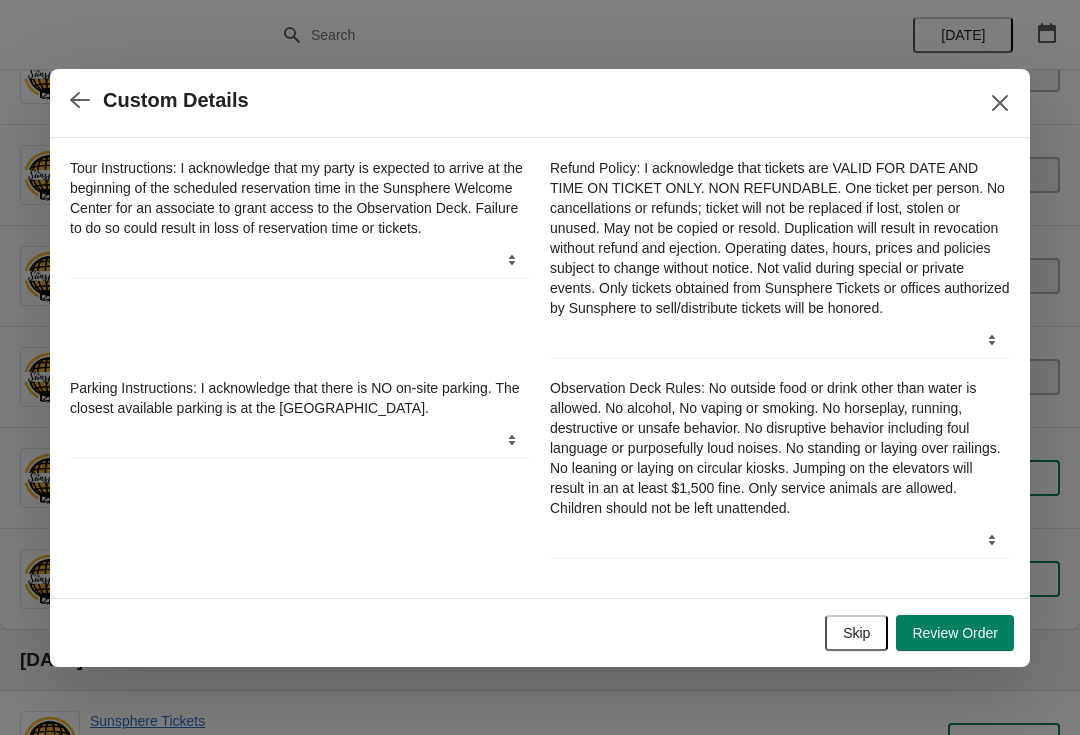 click on "Skip" at bounding box center [856, 633] 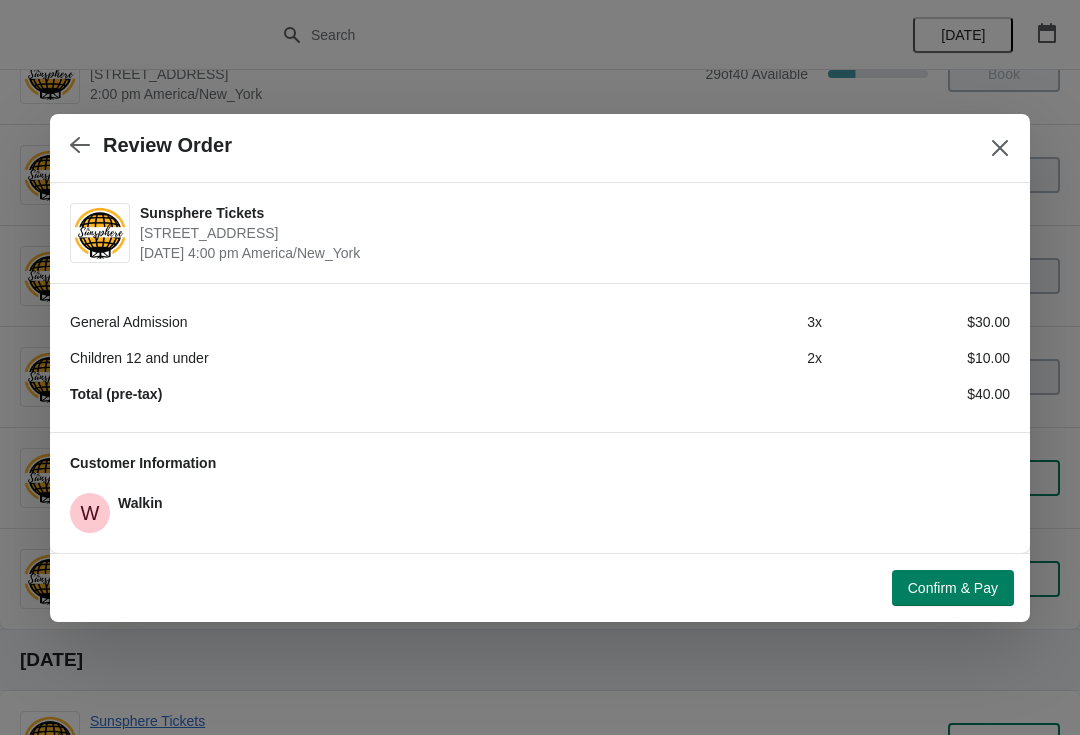 click on "Confirm & Pay" at bounding box center [953, 588] 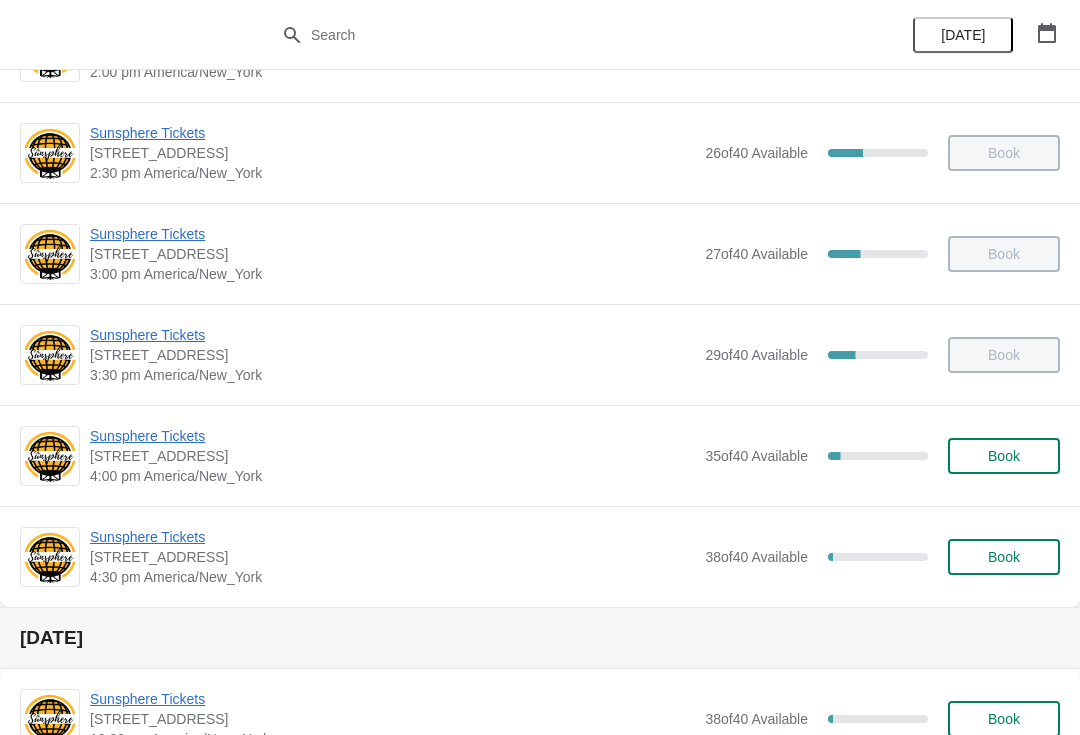scroll, scrollTop: 801, scrollLeft: 0, axis: vertical 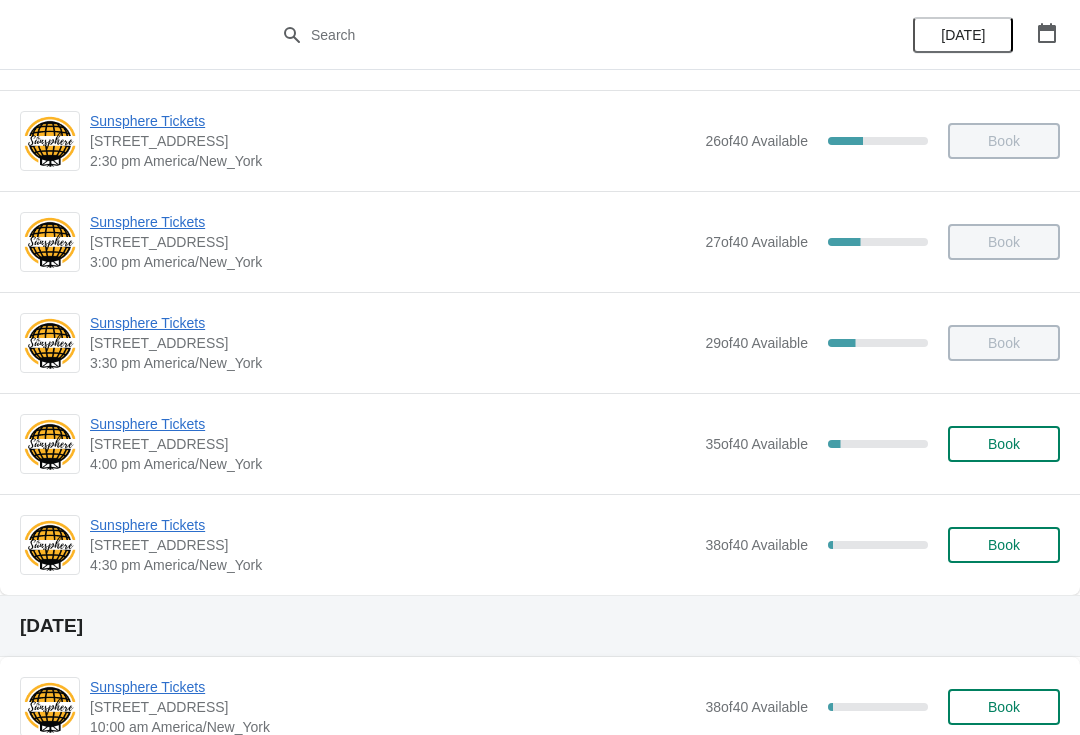 click on "Book" at bounding box center (1004, 444) 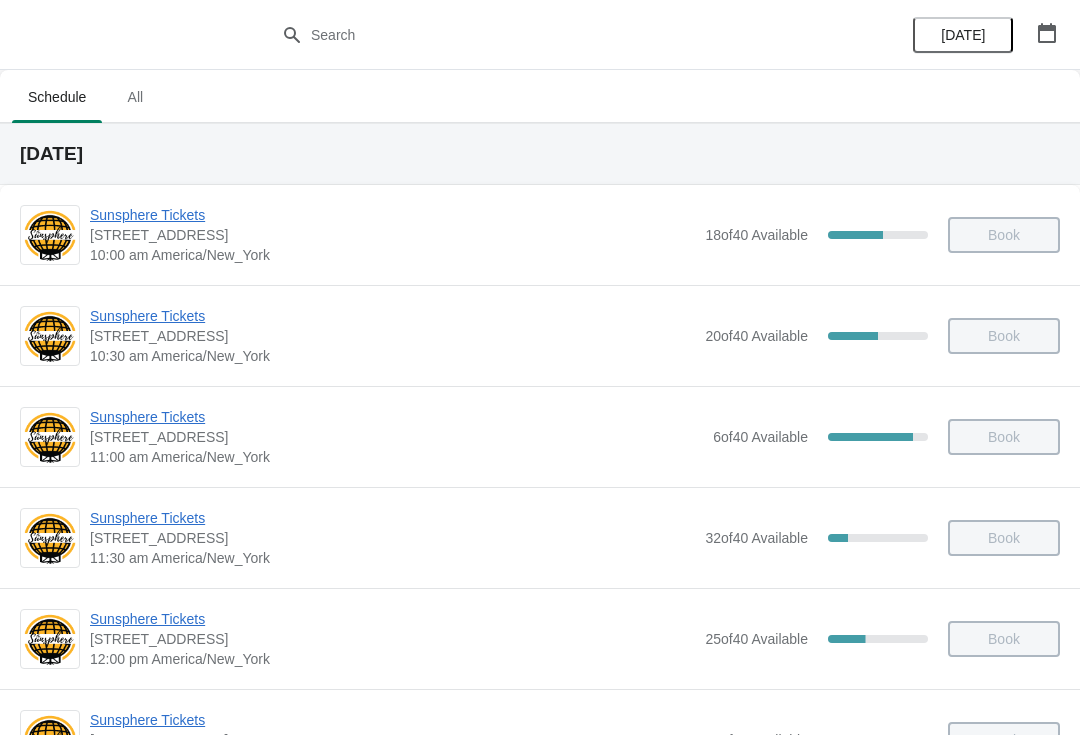scroll, scrollTop: 801, scrollLeft: 0, axis: vertical 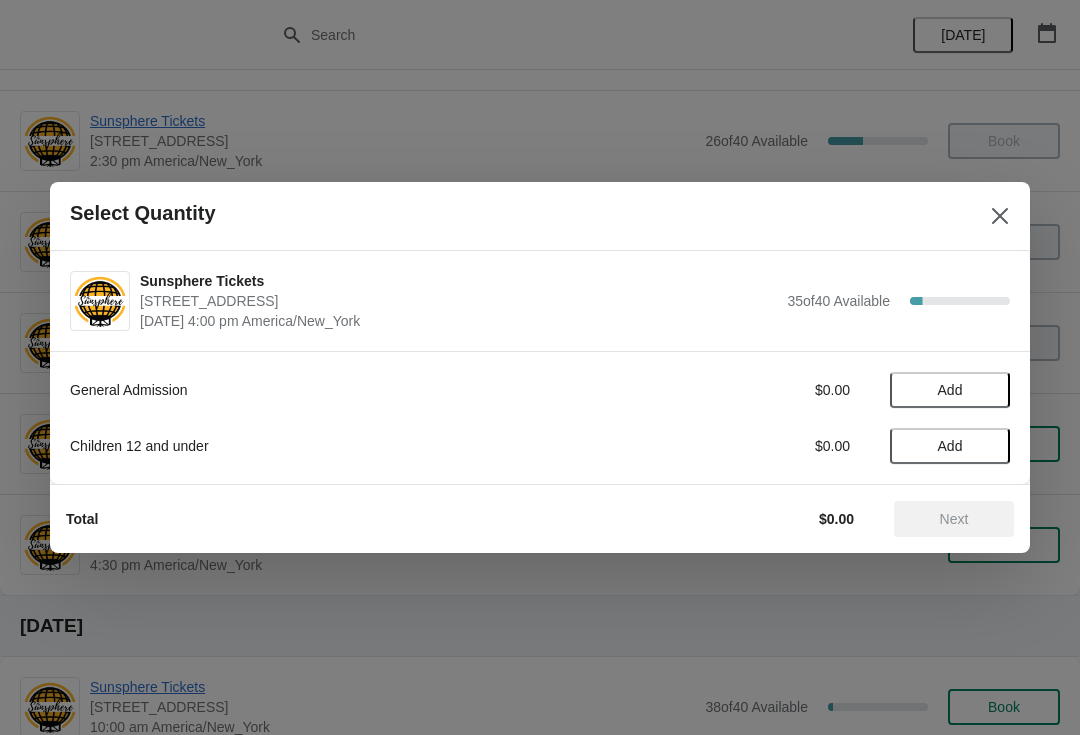 click on "Add" at bounding box center (950, 390) 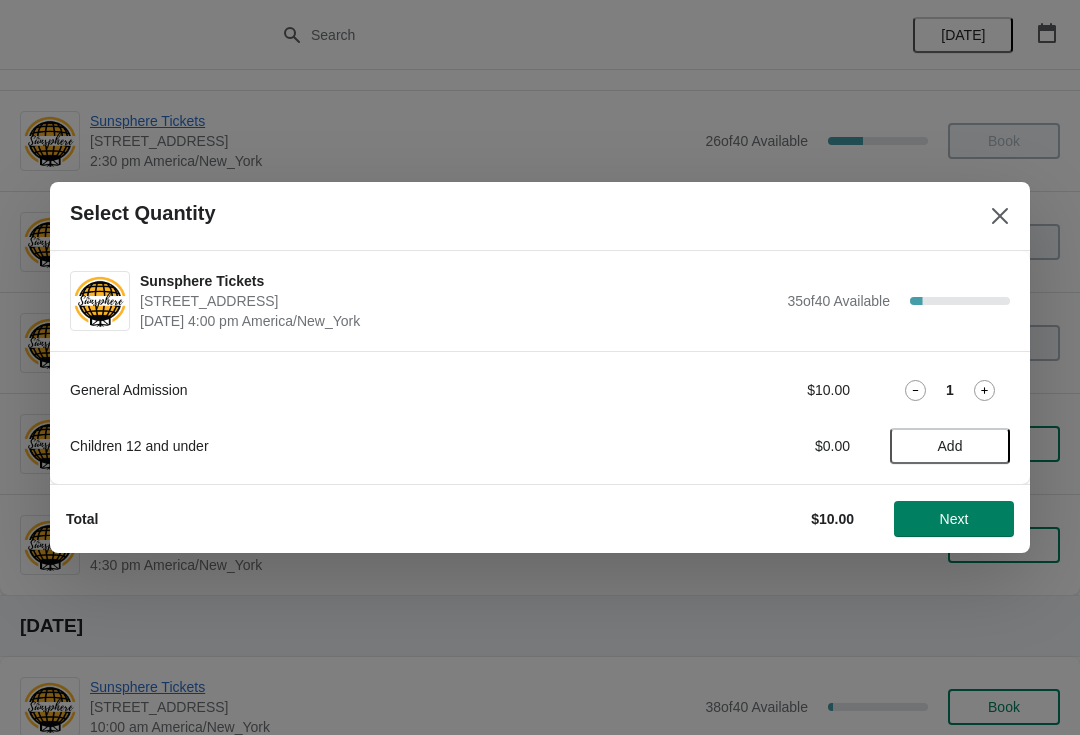 click on "Next" at bounding box center [954, 519] 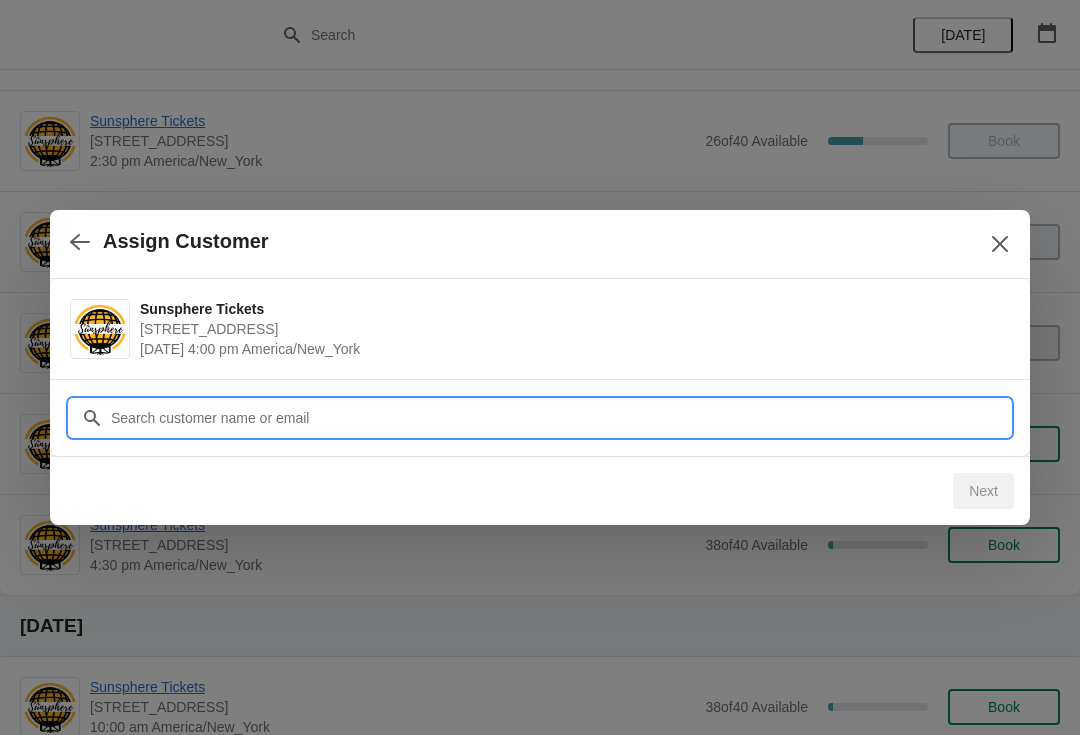 click on "Assign Customer Sunsphere Tickets 810 Clinch Avenue, Knoxville, TN, USA July 16 | 4:00 pm America/New_York Customer Next" at bounding box center [540, 9366] 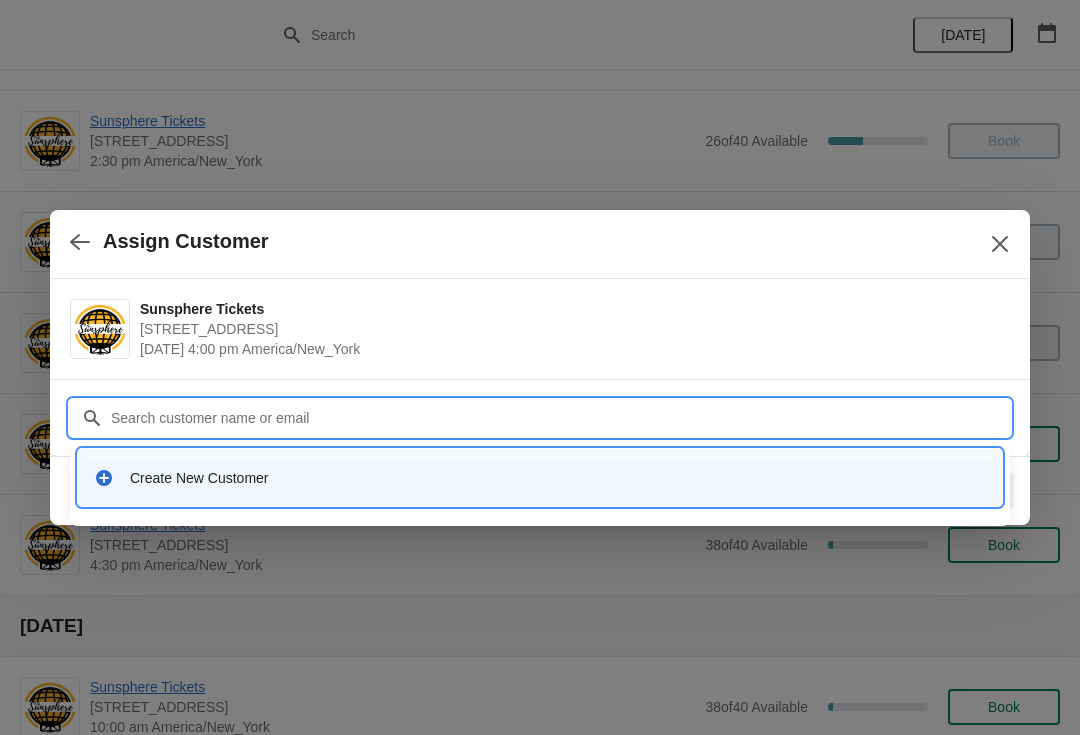 click on "Create New Customer" at bounding box center [558, 478] 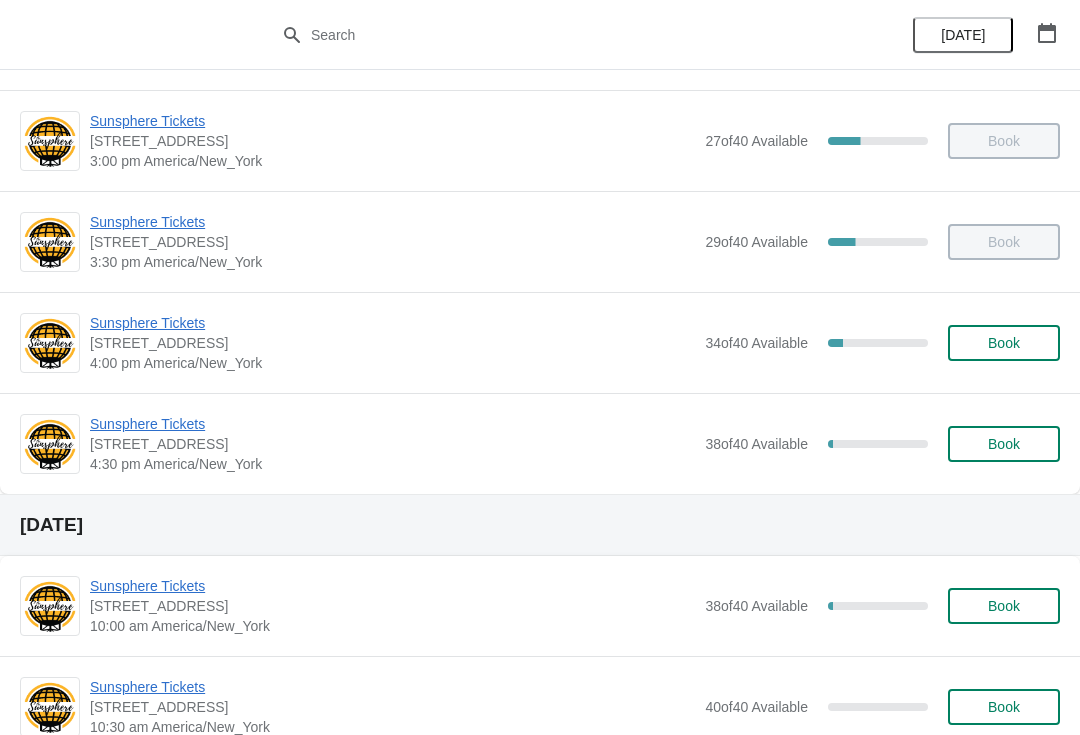 scroll, scrollTop: 958, scrollLeft: 0, axis: vertical 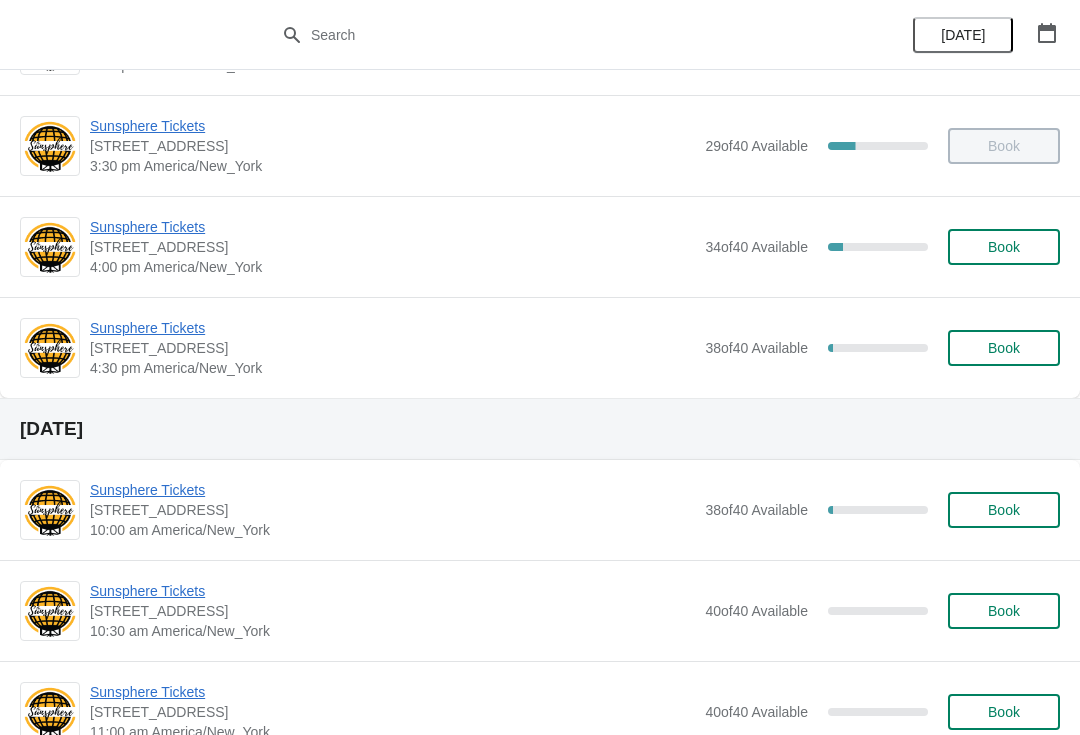 click on "Sunsphere Tickets" at bounding box center [392, 328] 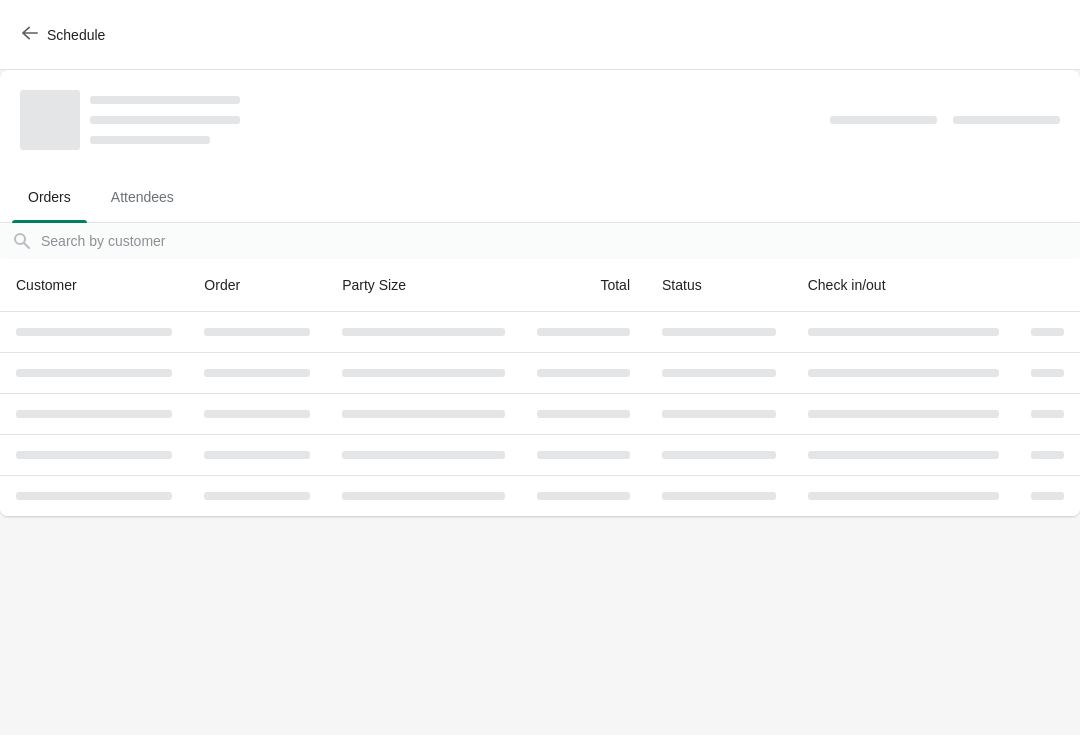 scroll, scrollTop: 0, scrollLeft: 0, axis: both 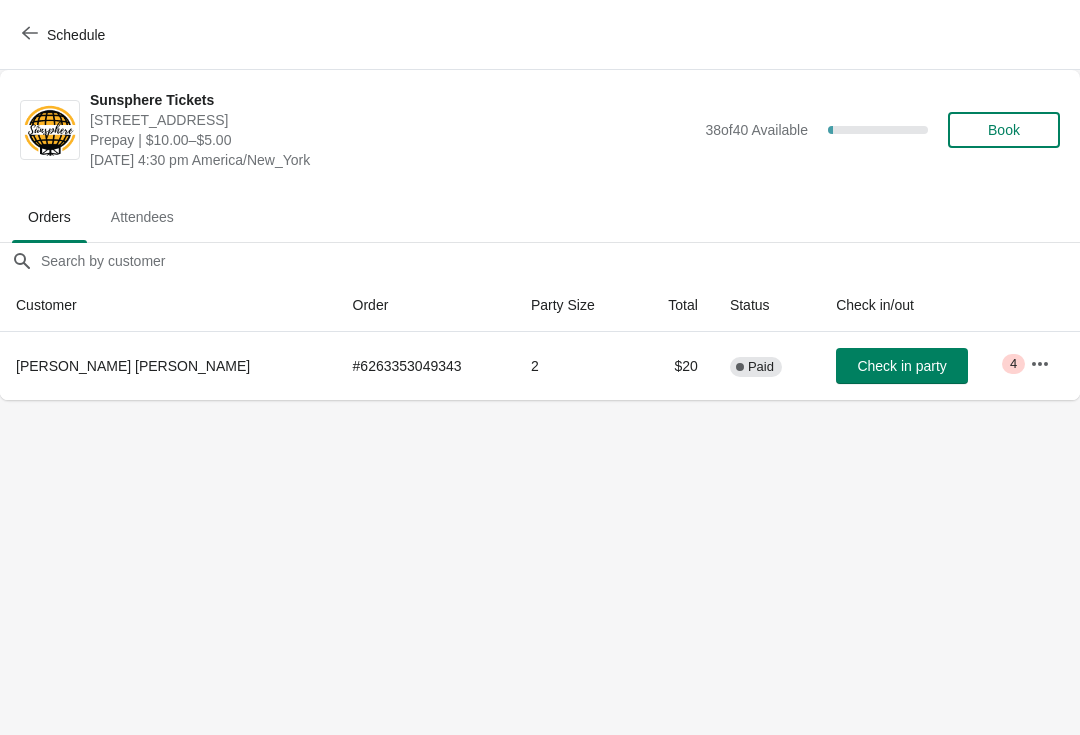 click on "Check in party" at bounding box center [917, 366] 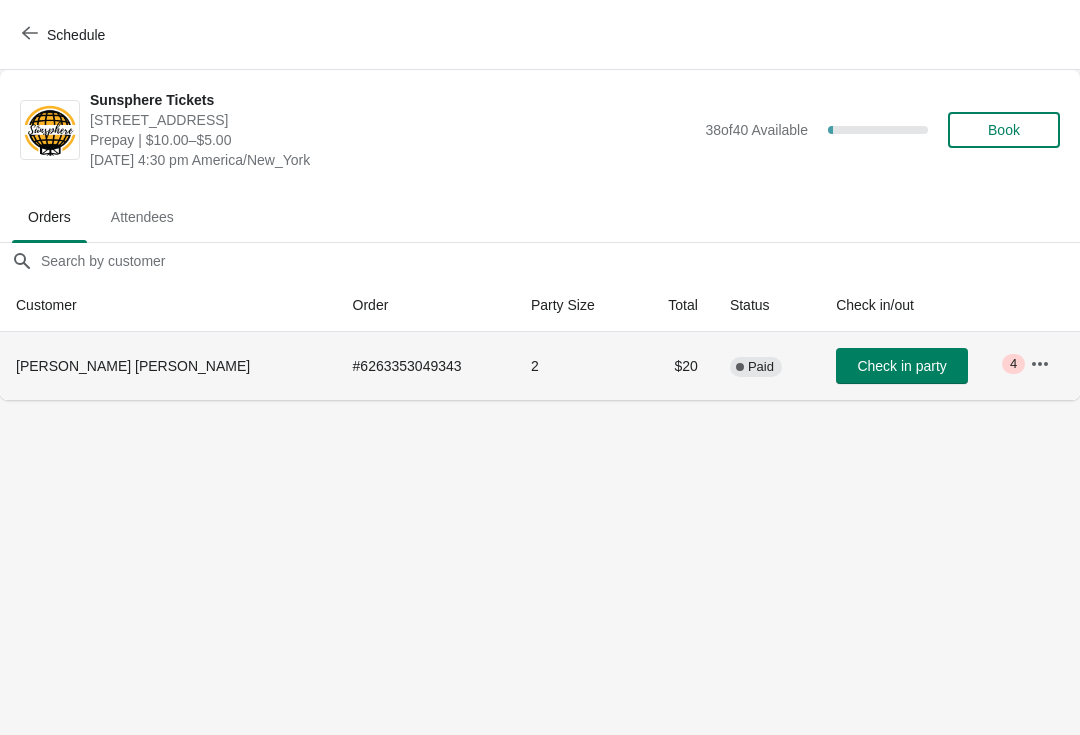 click on "Check in party" at bounding box center [901, 366] 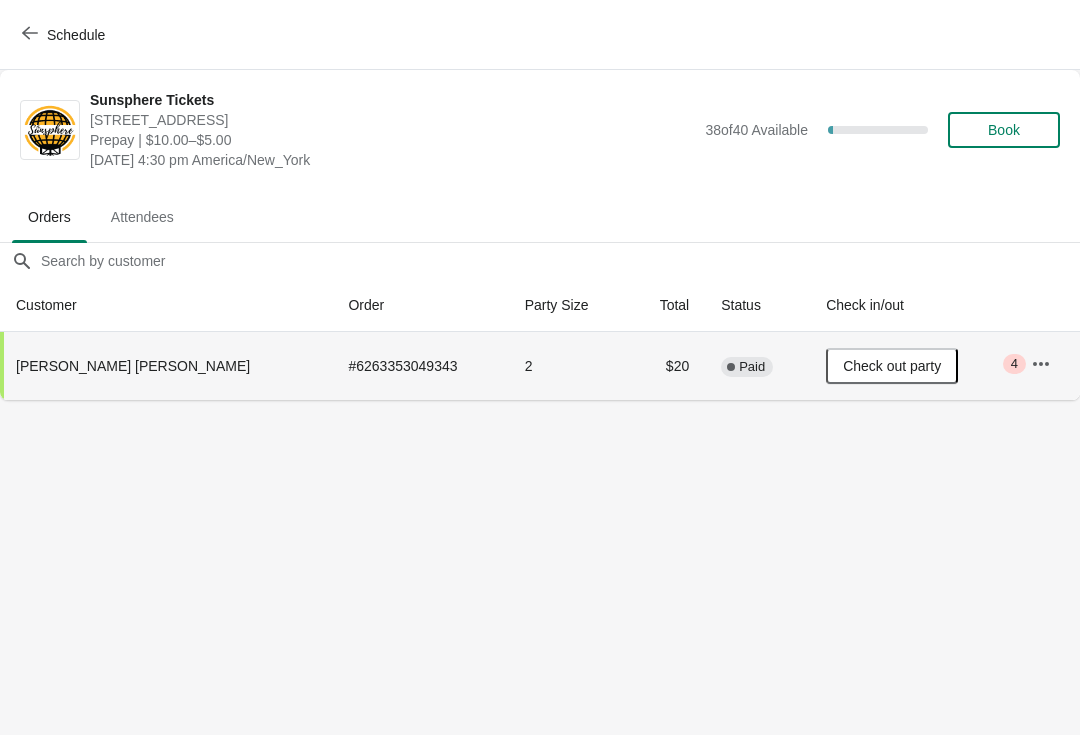 click on "Schedule" at bounding box center [76, 35] 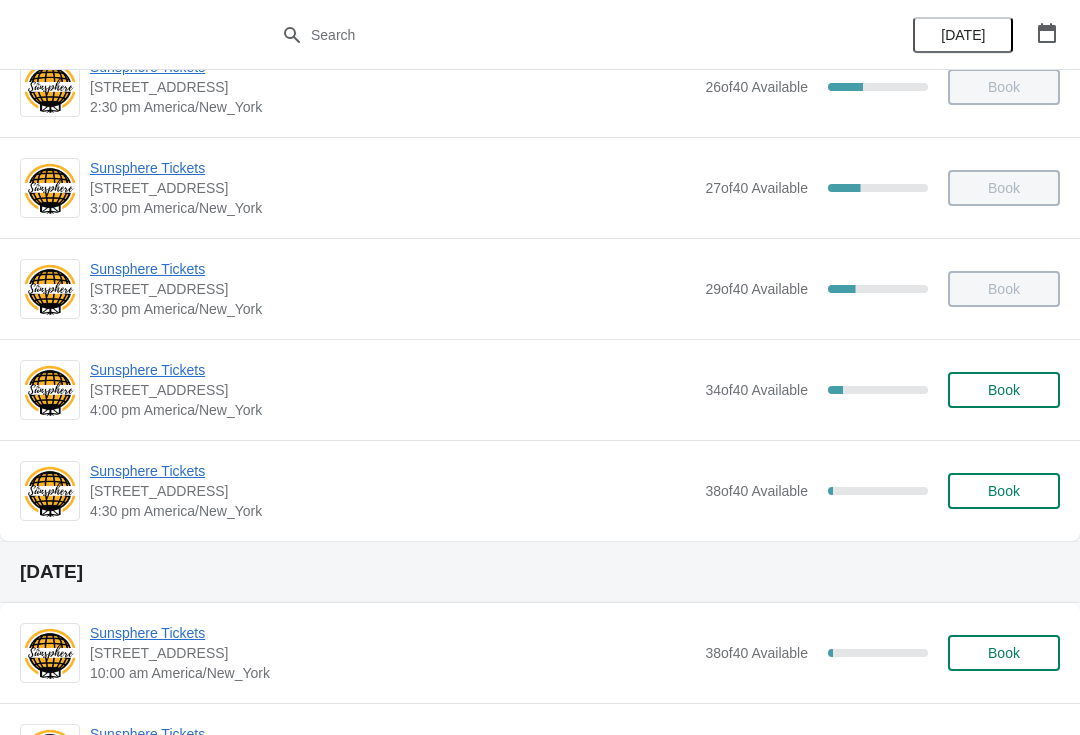 scroll, scrollTop: 853, scrollLeft: 0, axis: vertical 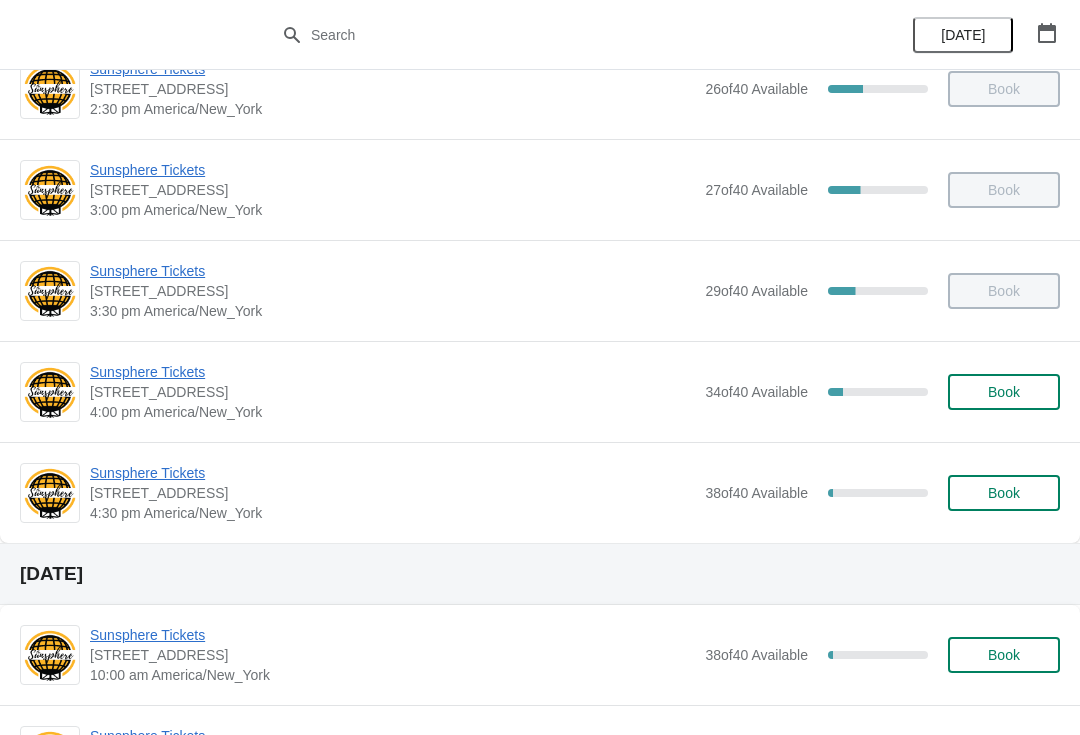 click on "Book" at bounding box center (1004, 392) 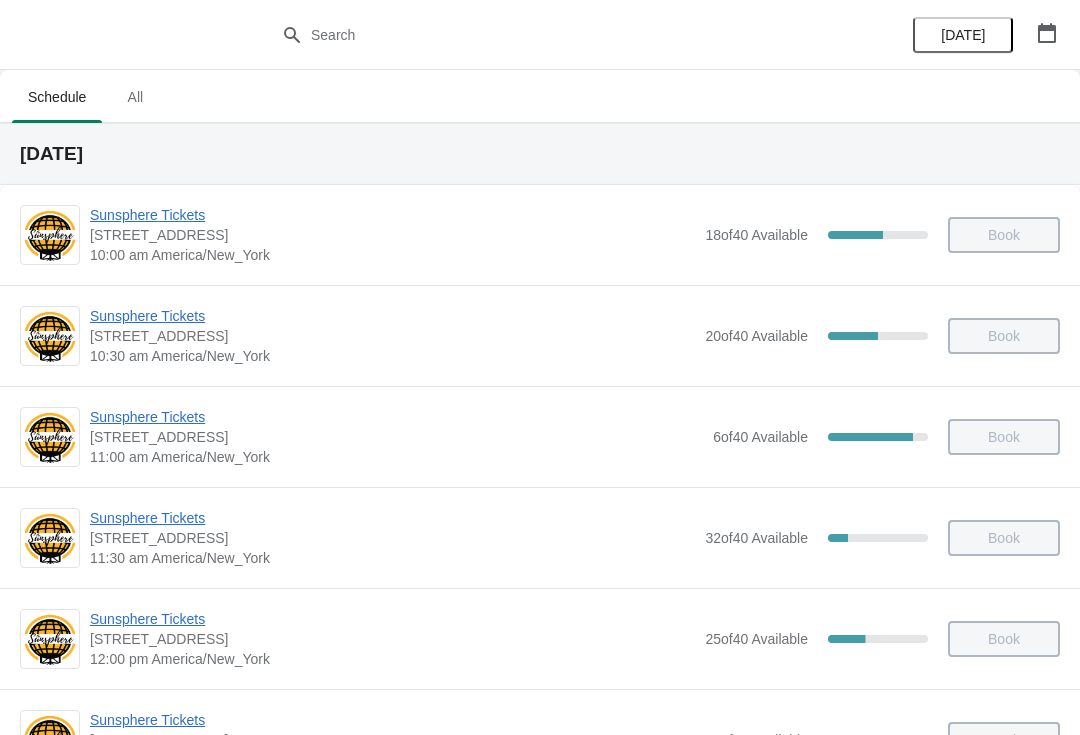 scroll, scrollTop: 853, scrollLeft: 0, axis: vertical 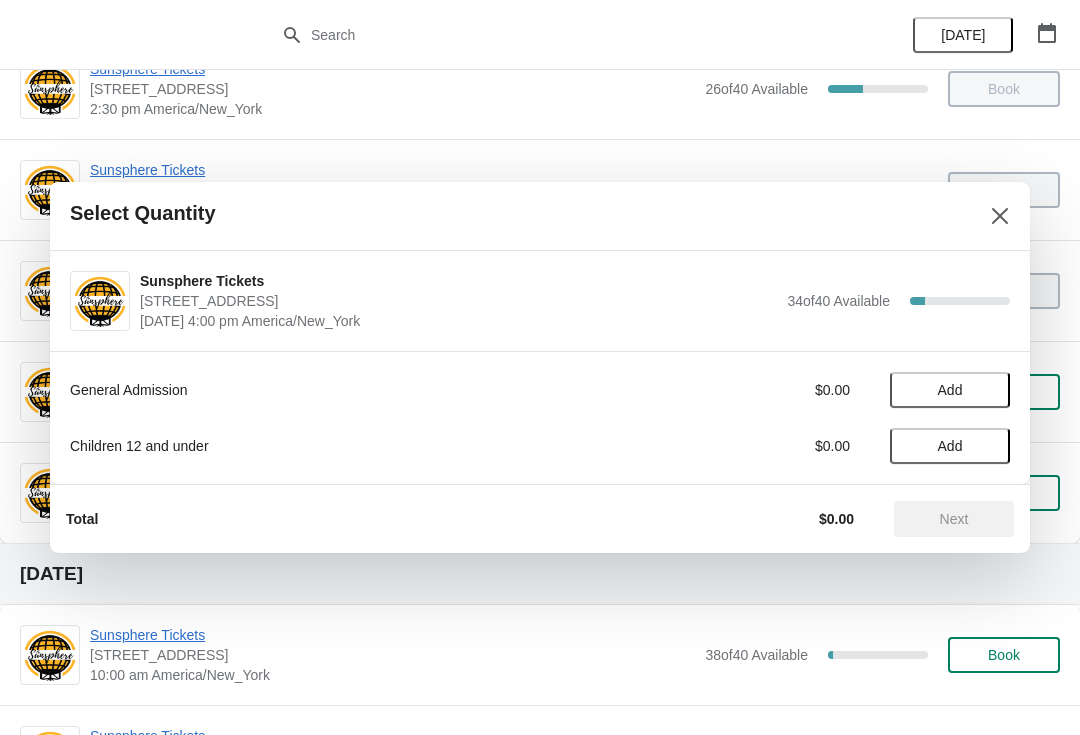 click on "Add" at bounding box center [950, 390] 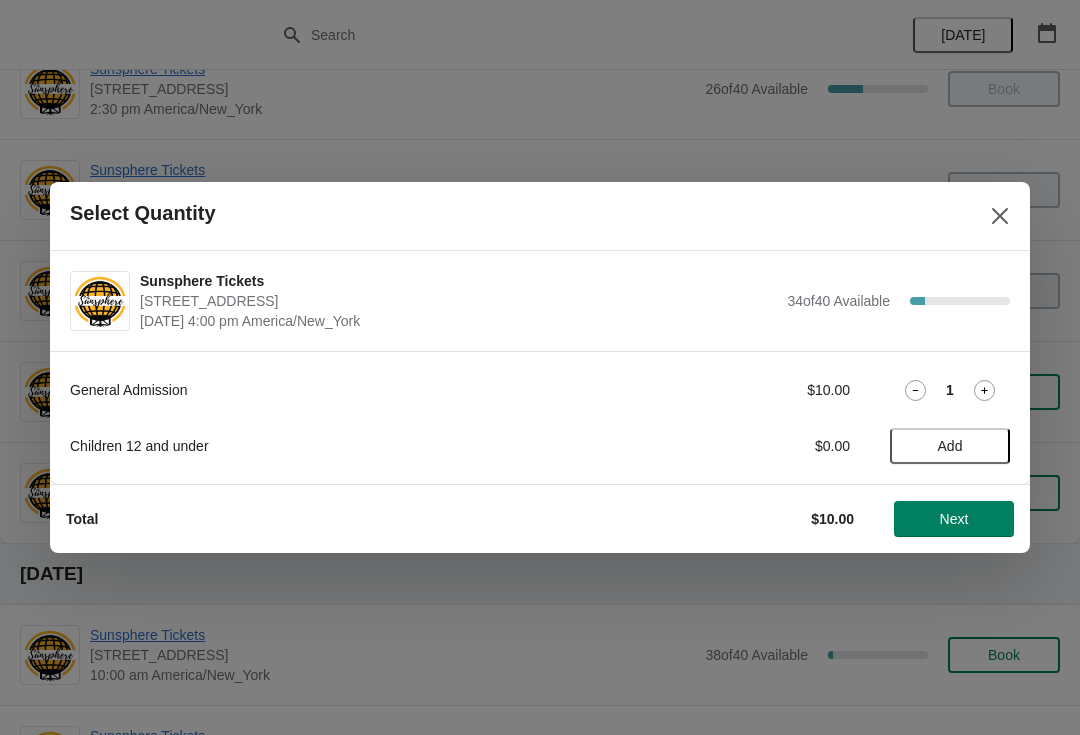 click 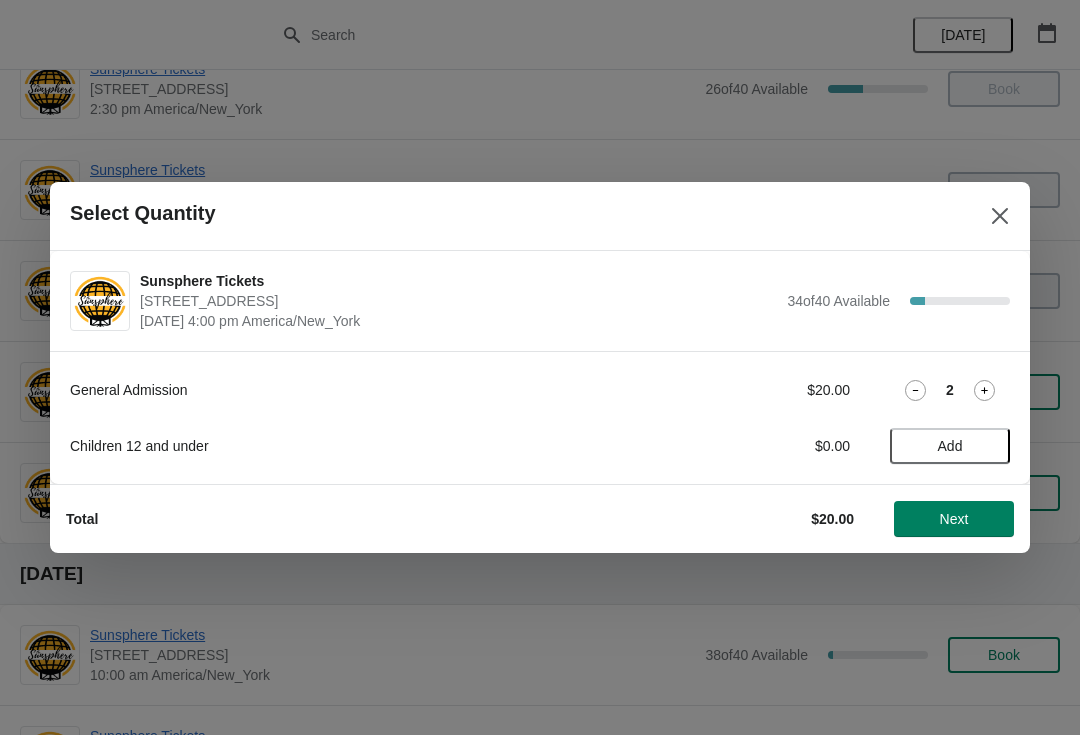 click on "Next" at bounding box center (954, 519) 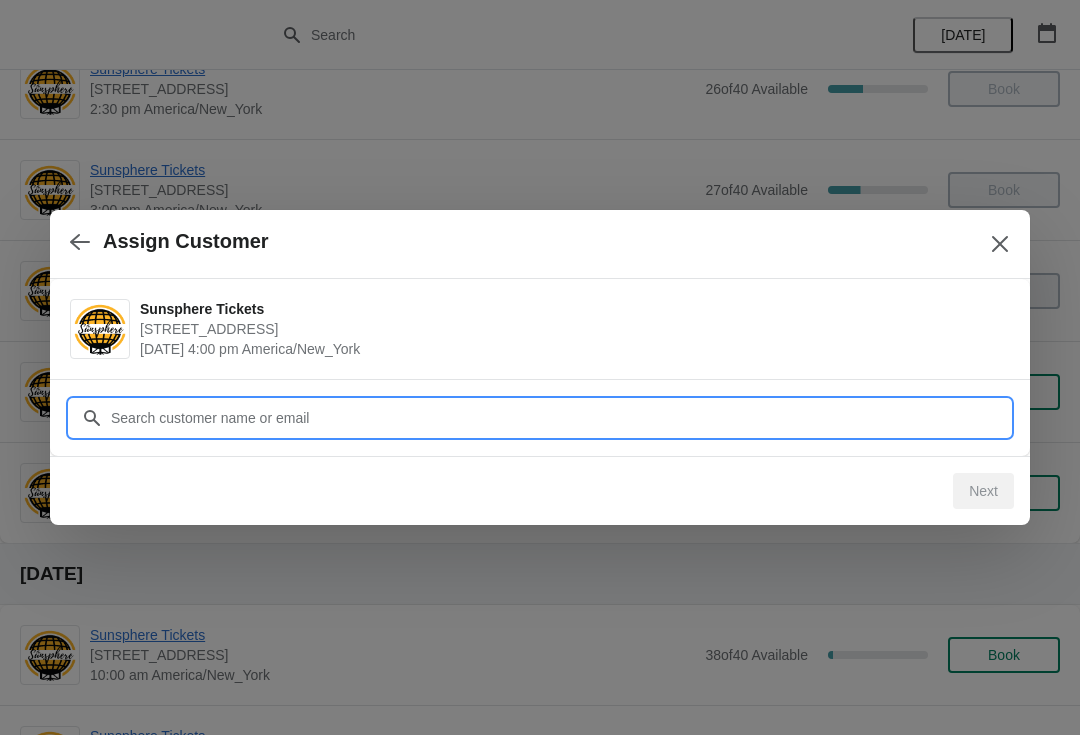 click on "Customer" at bounding box center [560, 418] 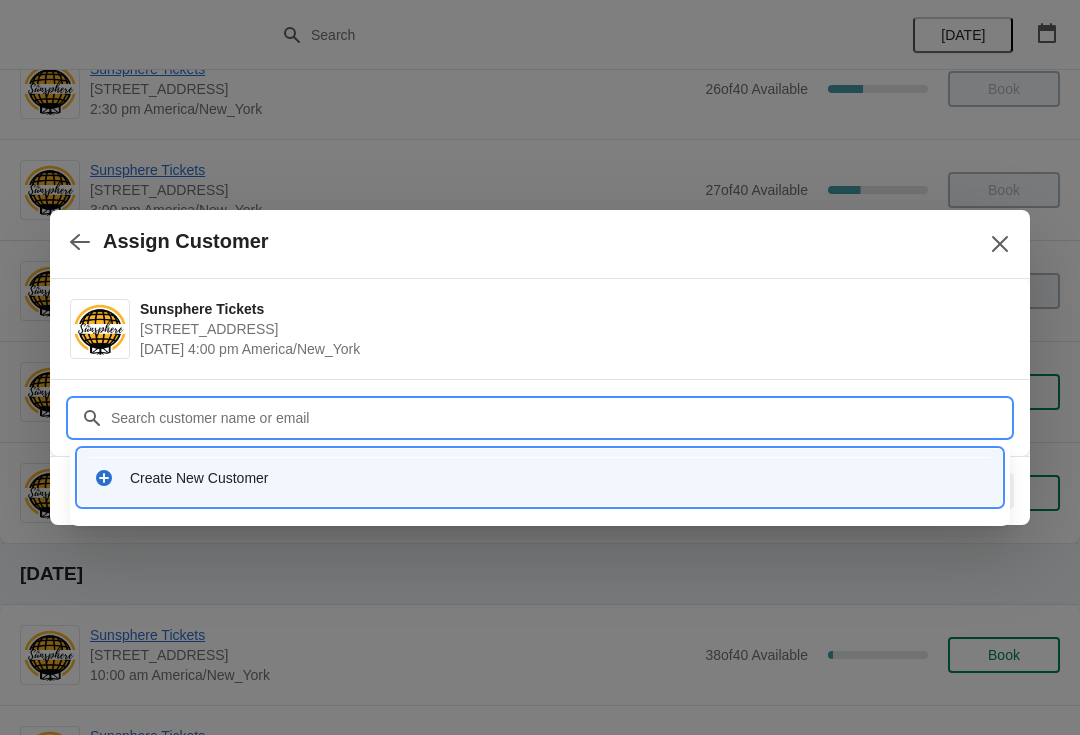 click on "Create New Customer" at bounding box center [558, 478] 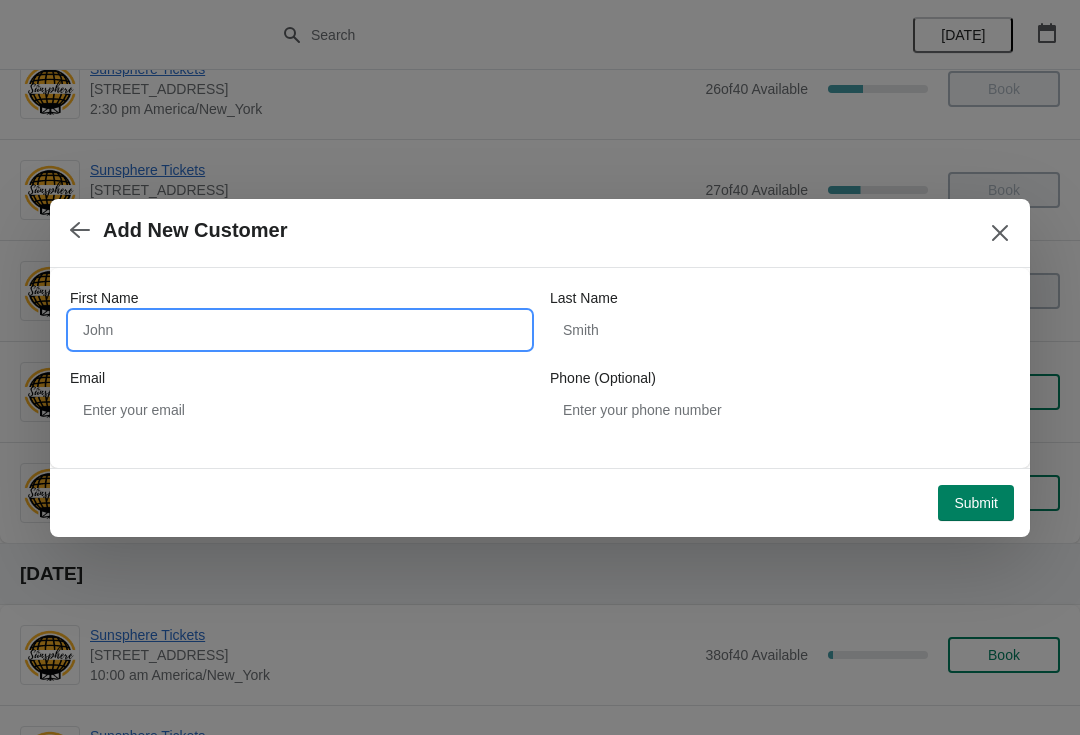click on "First Name" at bounding box center (300, 330) 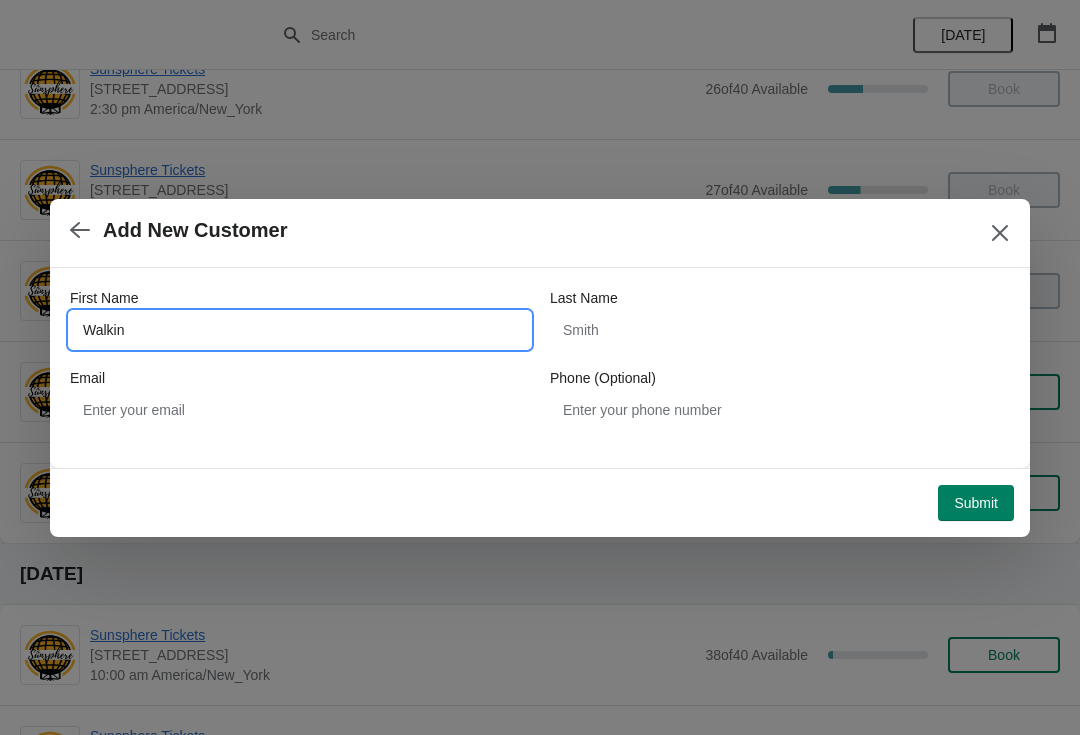 type on "Walkin" 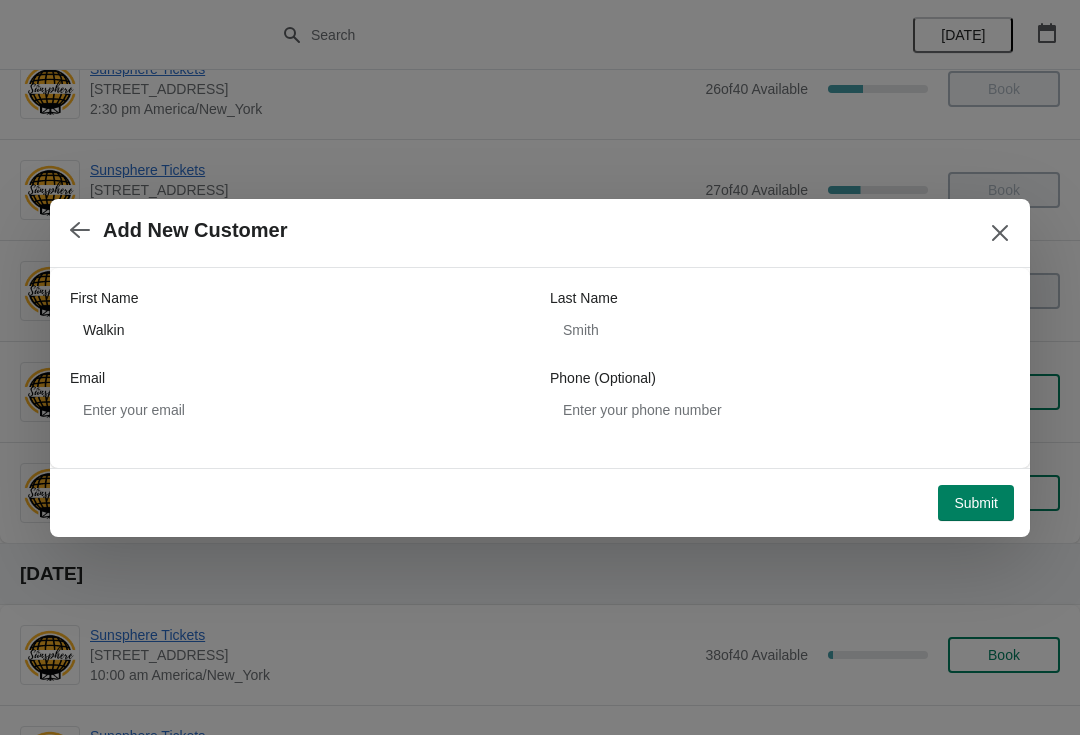 click on "Submit" at bounding box center (976, 503) 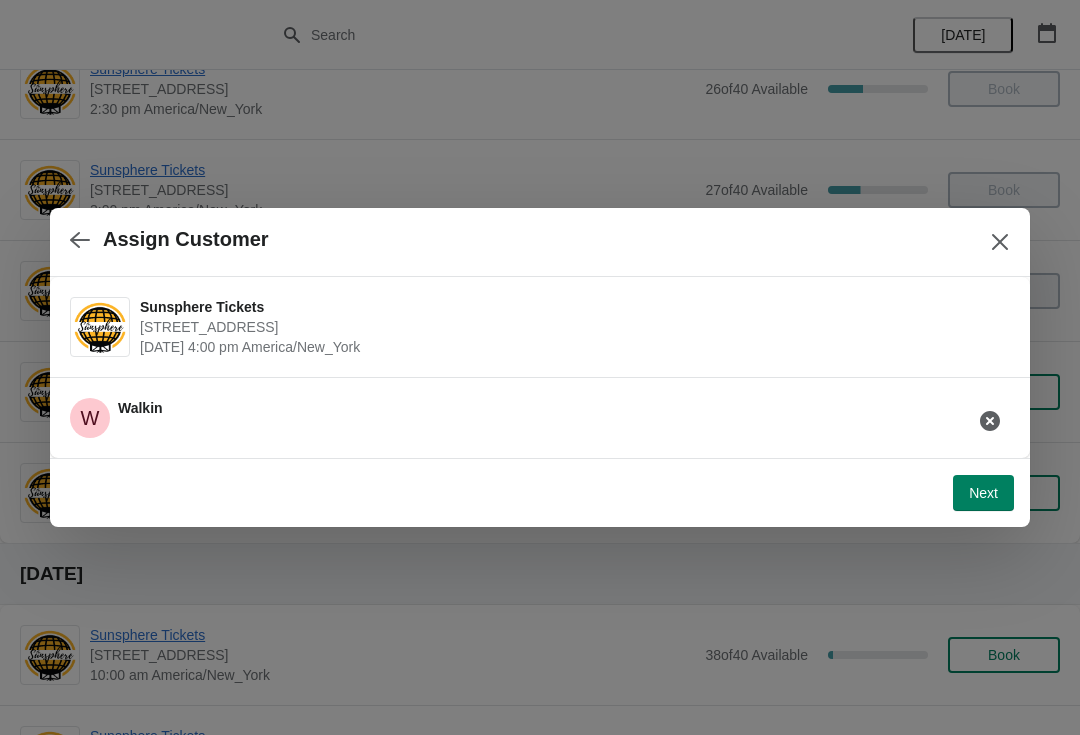 click on "Next" at bounding box center (983, 493) 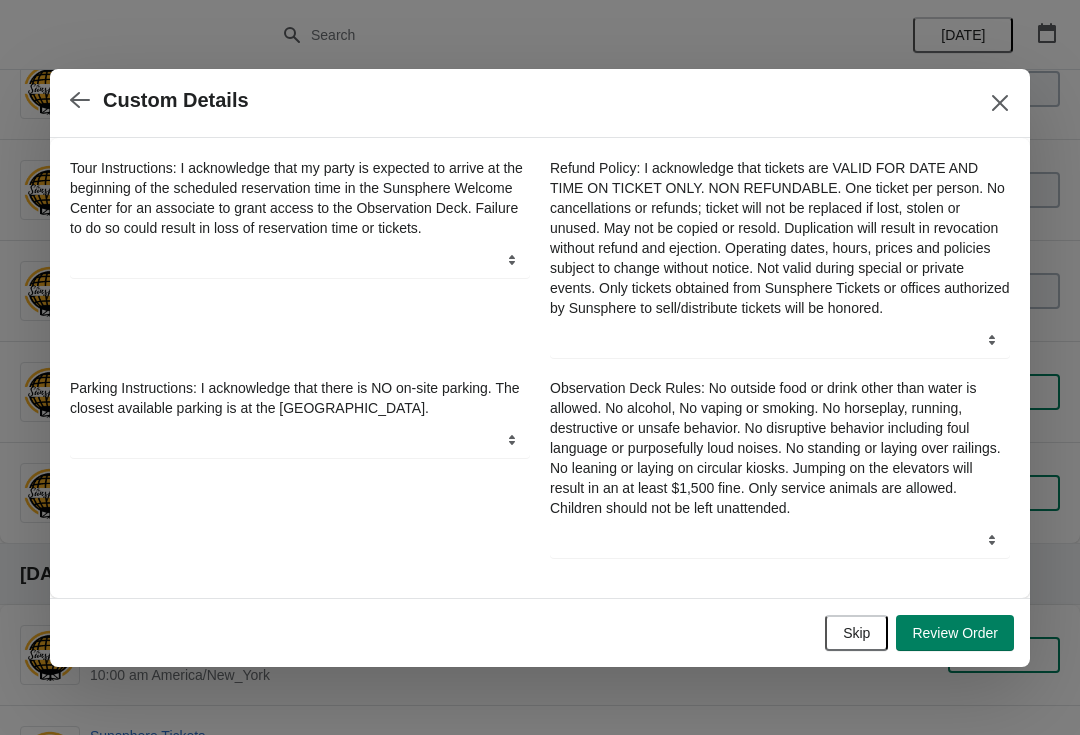 click on "Skip" at bounding box center [856, 633] 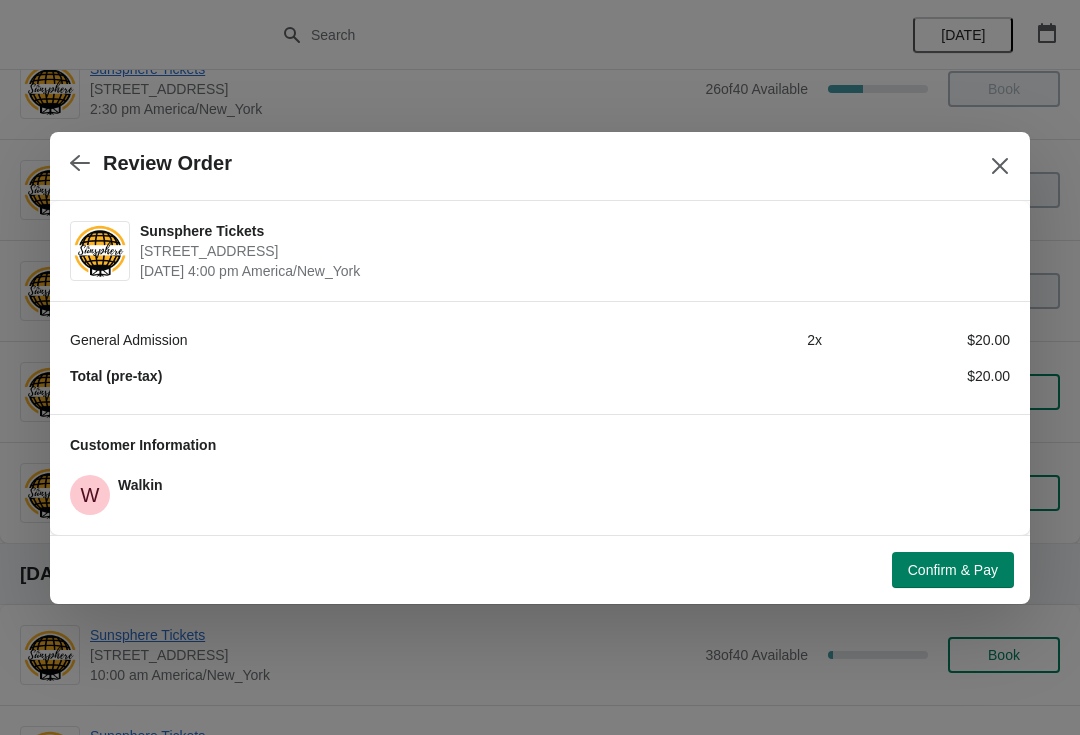 click on "Confirm & Pay" at bounding box center (953, 570) 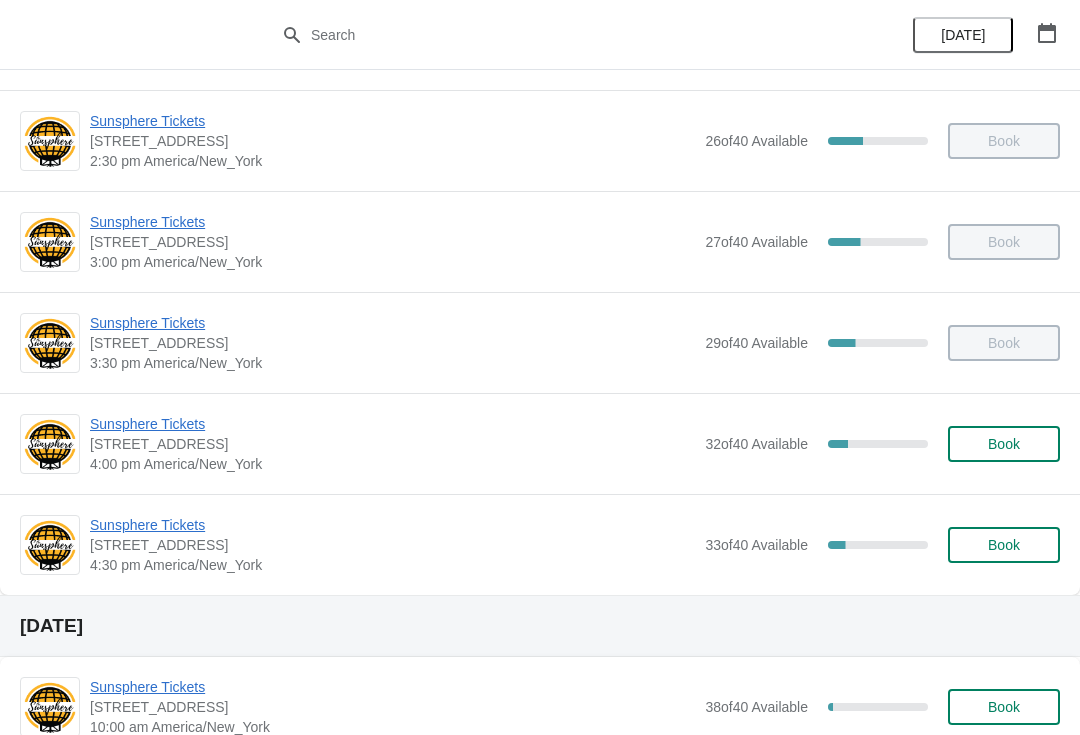 scroll, scrollTop: 822, scrollLeft: 0, axis: vertical 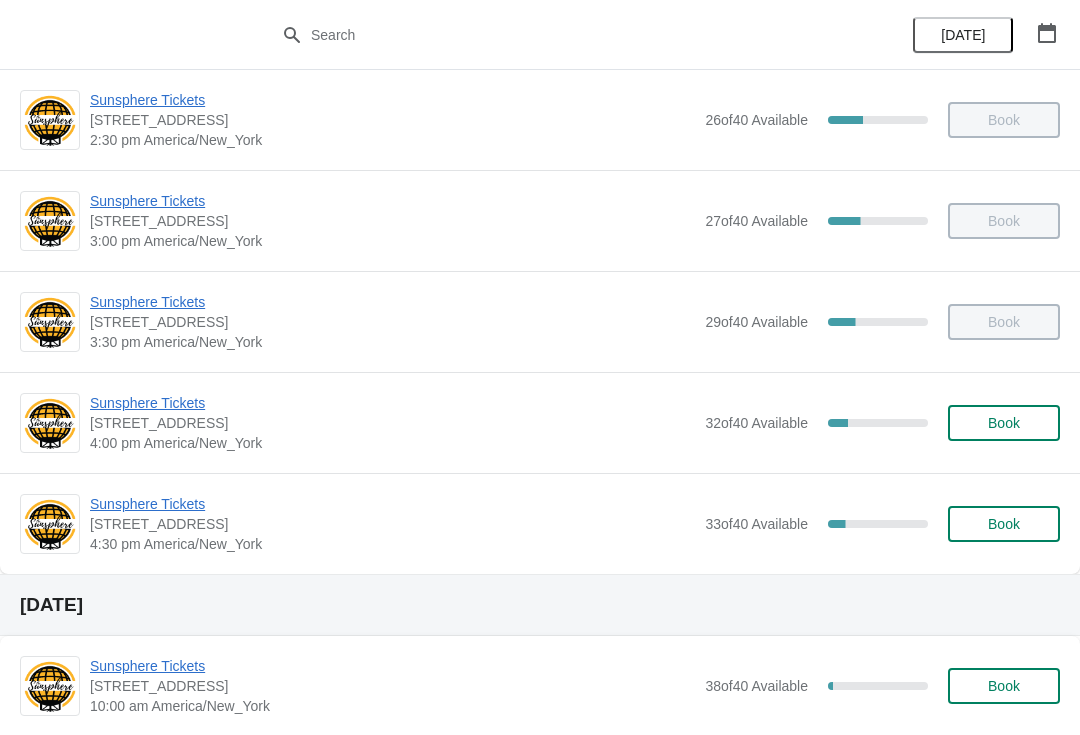 click on "Book" at bounding box center (1004, 423) 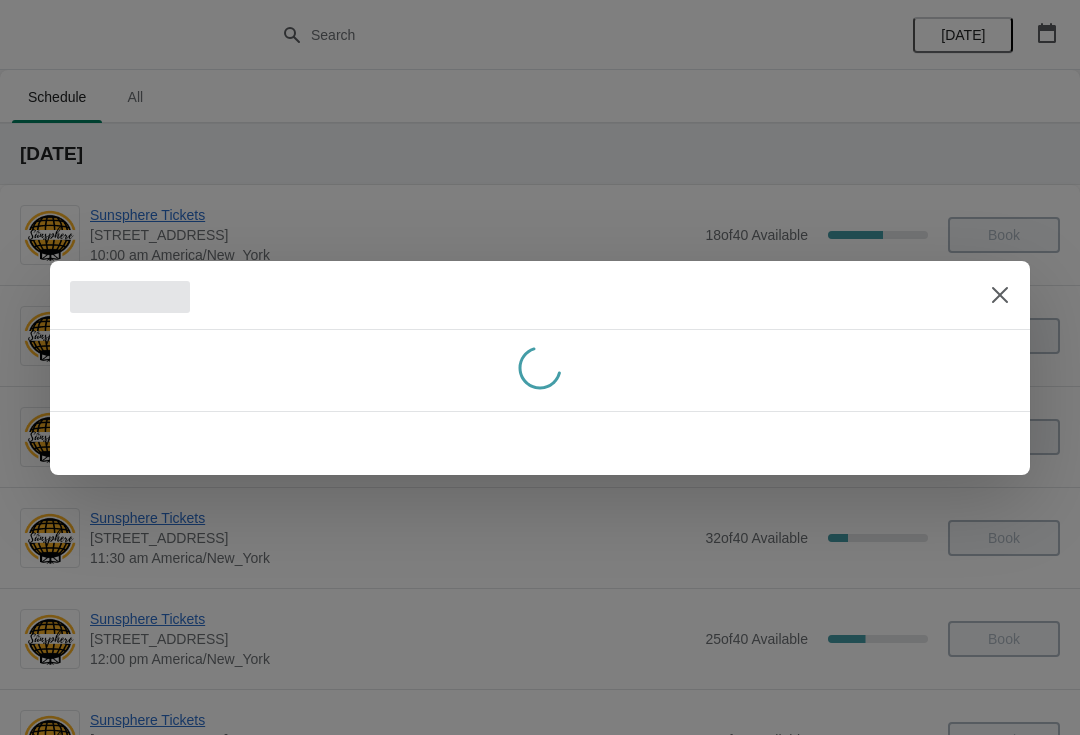 scroll, scrollTop: 0, scrollLeft: 0, axis: both 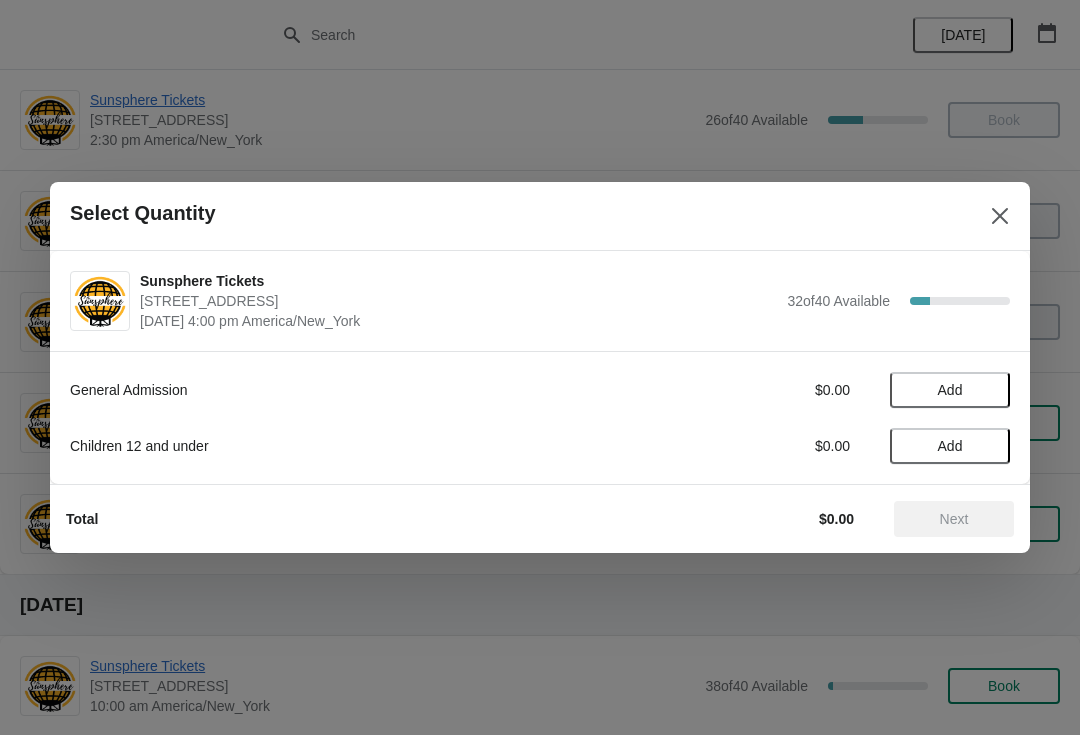 click on "Select Quantity" at bounding box center (540, 216) 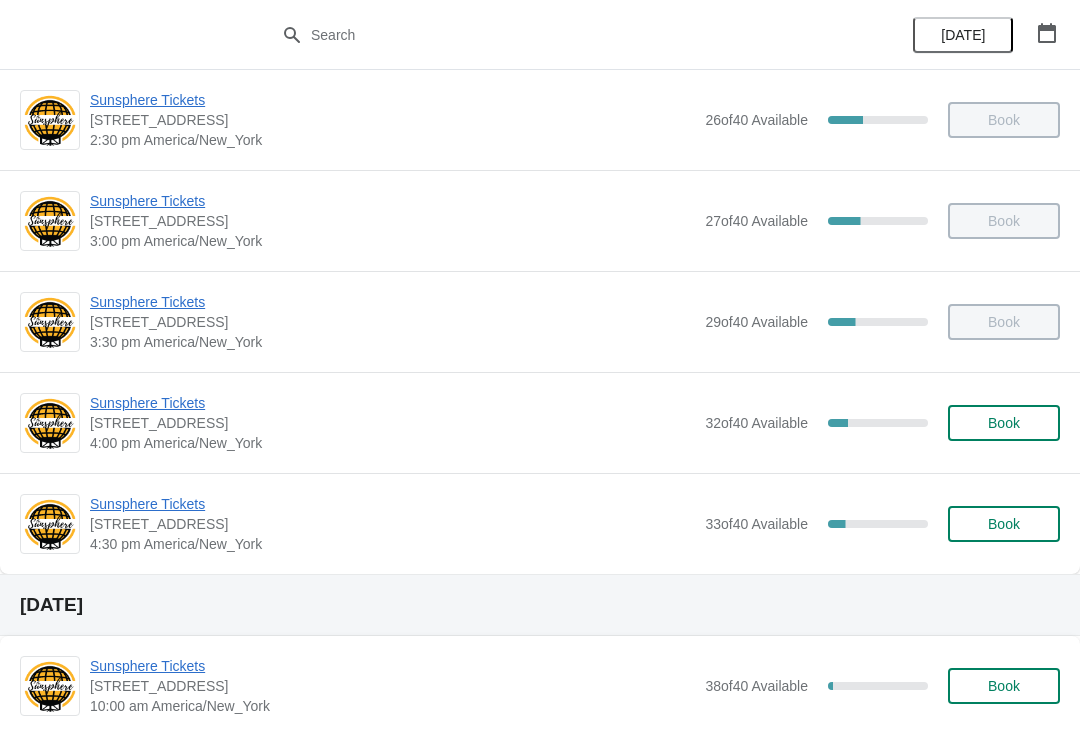 click on "Sunsphere Tickets" at bounding box center [392, 504] 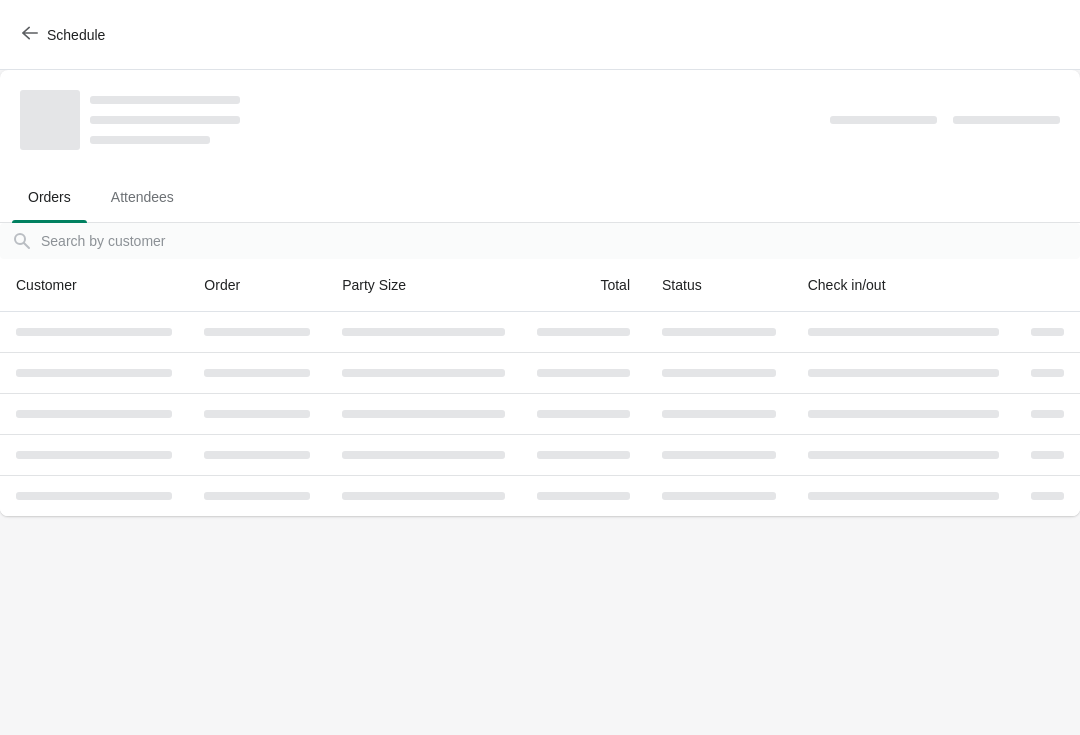 scroll, scrollTop: 0, scrollLeft: 0, axis: both 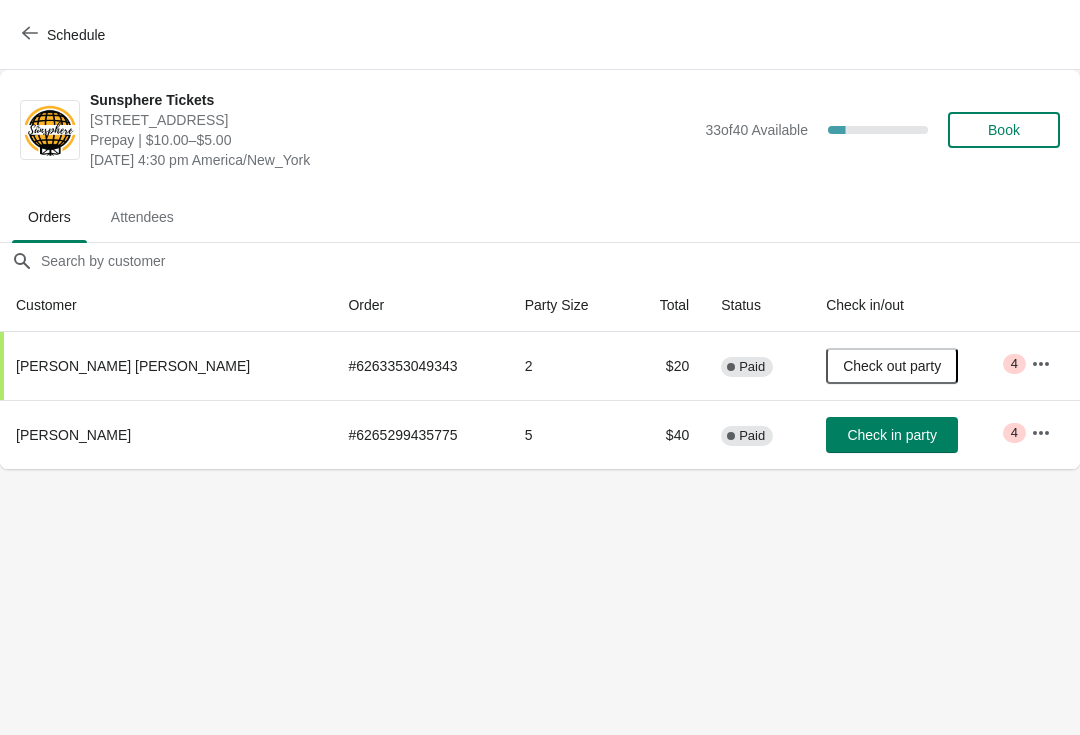 click on "Schedule" at bounding box center [76, 35] 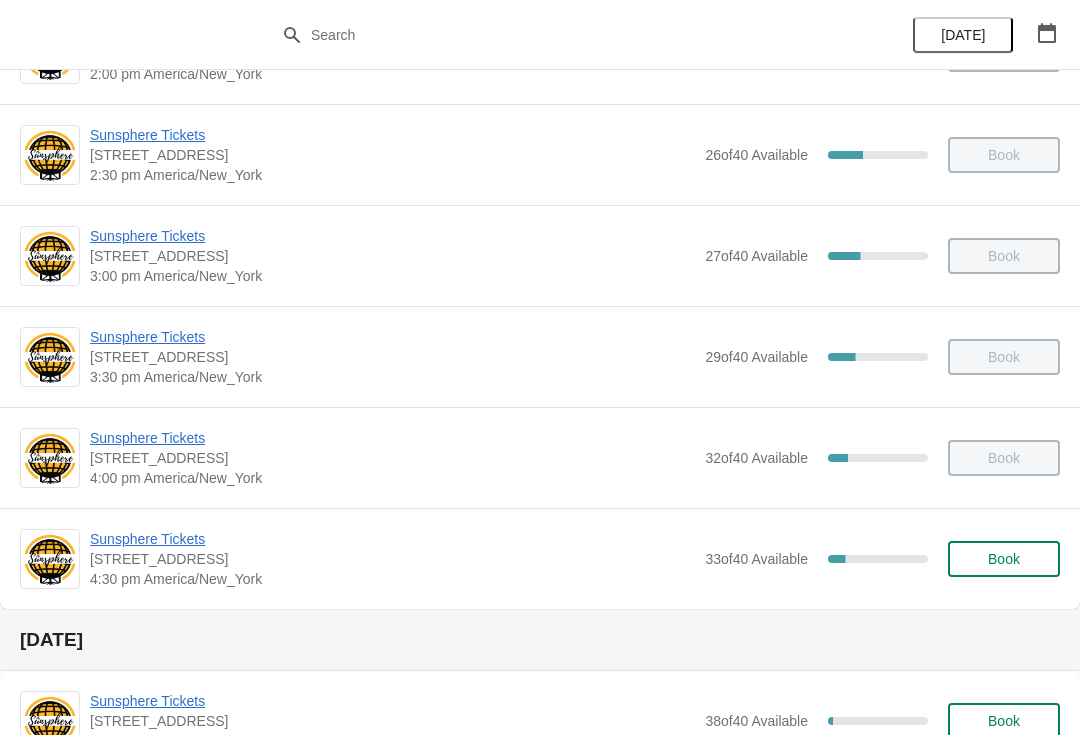 scroll, scrollTop: 795, scrollLeft: 0, axis: vertical 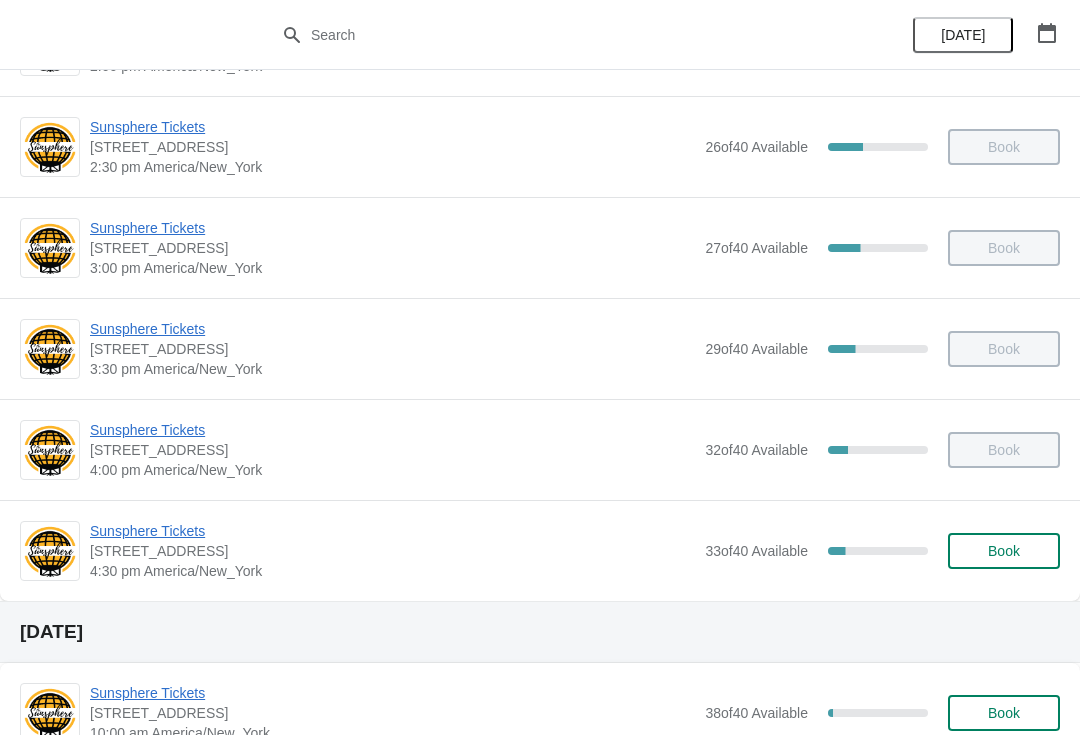 click on "Sunsphere Tickets" at bounding box center (392, 531) 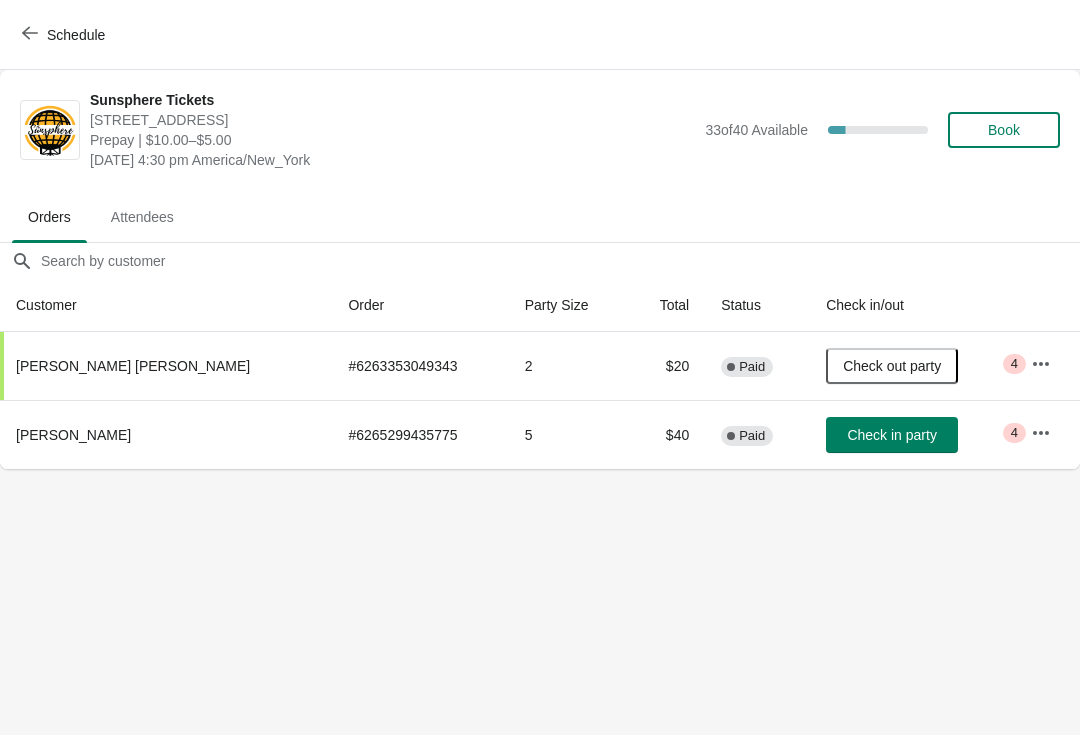 click on "Check in party" at bounding box center [891, 435] 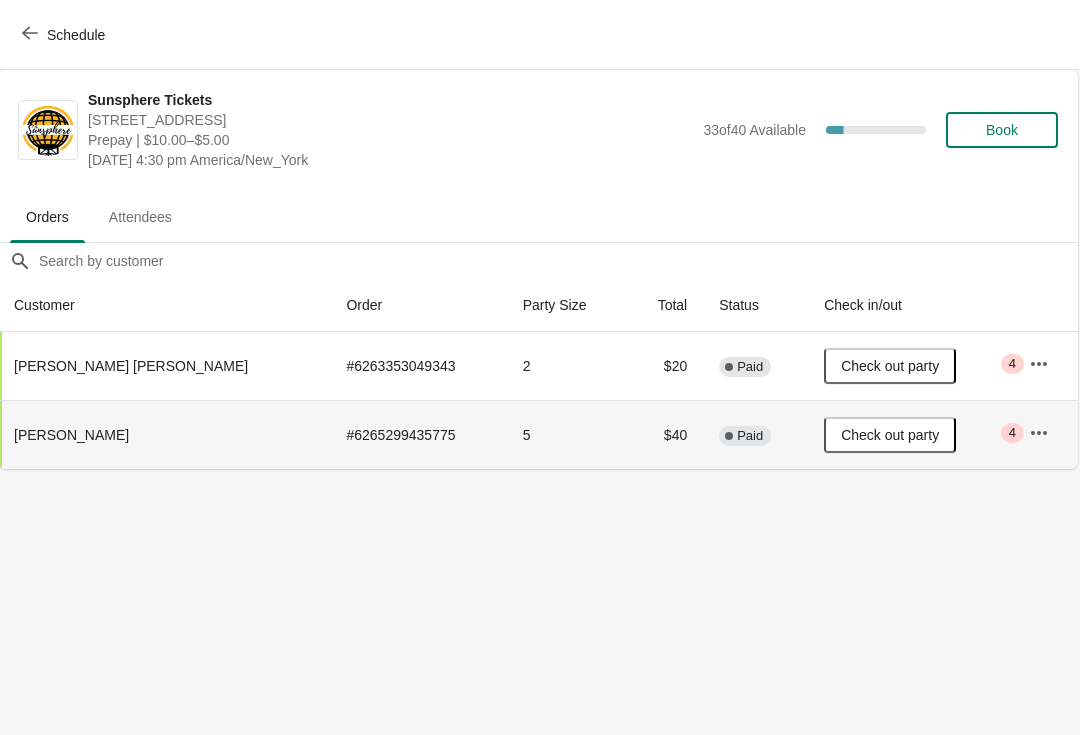 scroll, scrollTop: 0, scrollLeft: 1, axis: horizontal 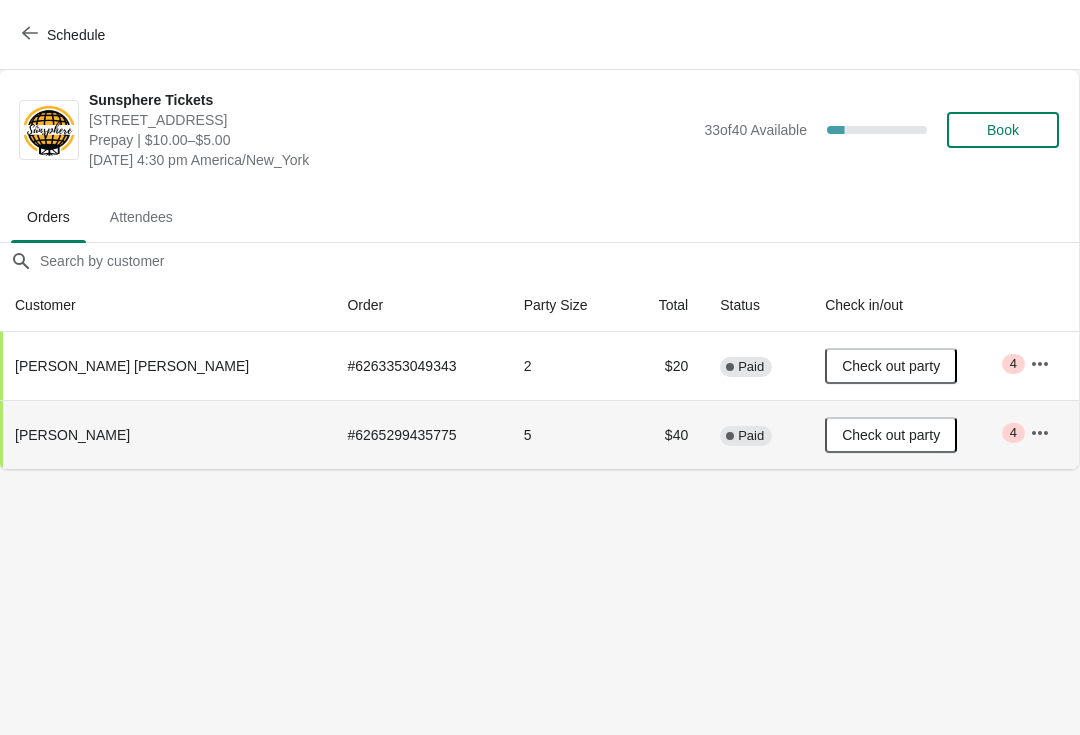 click on "Book" at bounding box center (1003, 130) 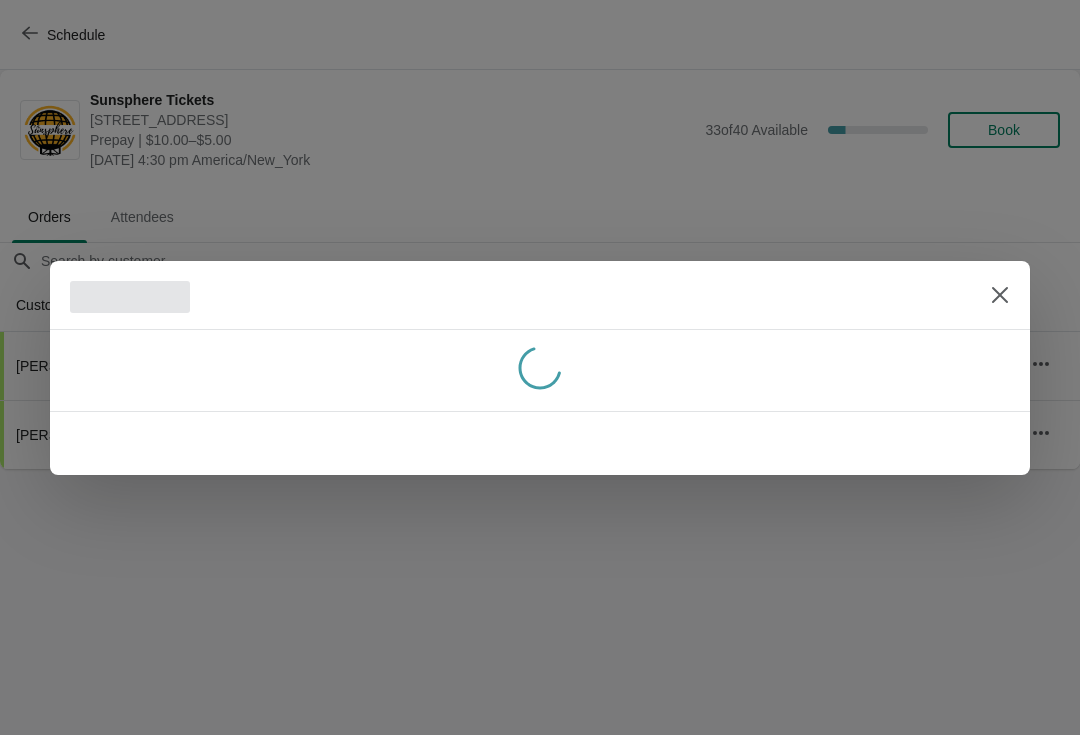 scroll, scrollTop: 0, scrollLeft: 0, axis: both 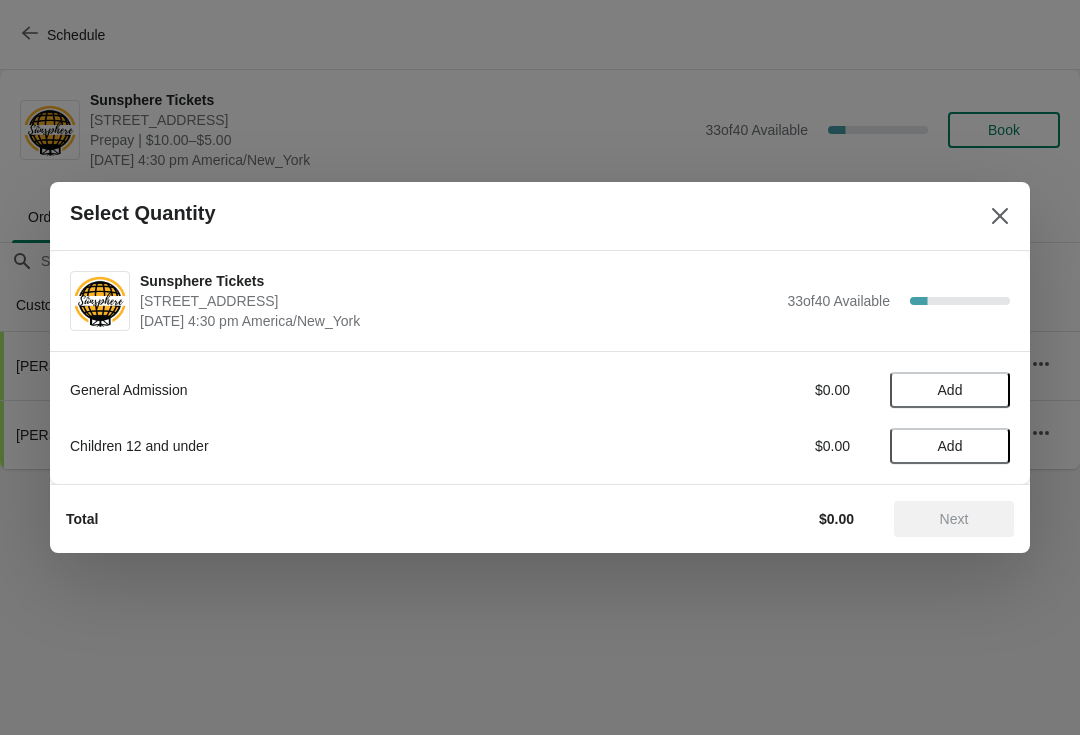 click on "Add" at bounding box center [950, 390] 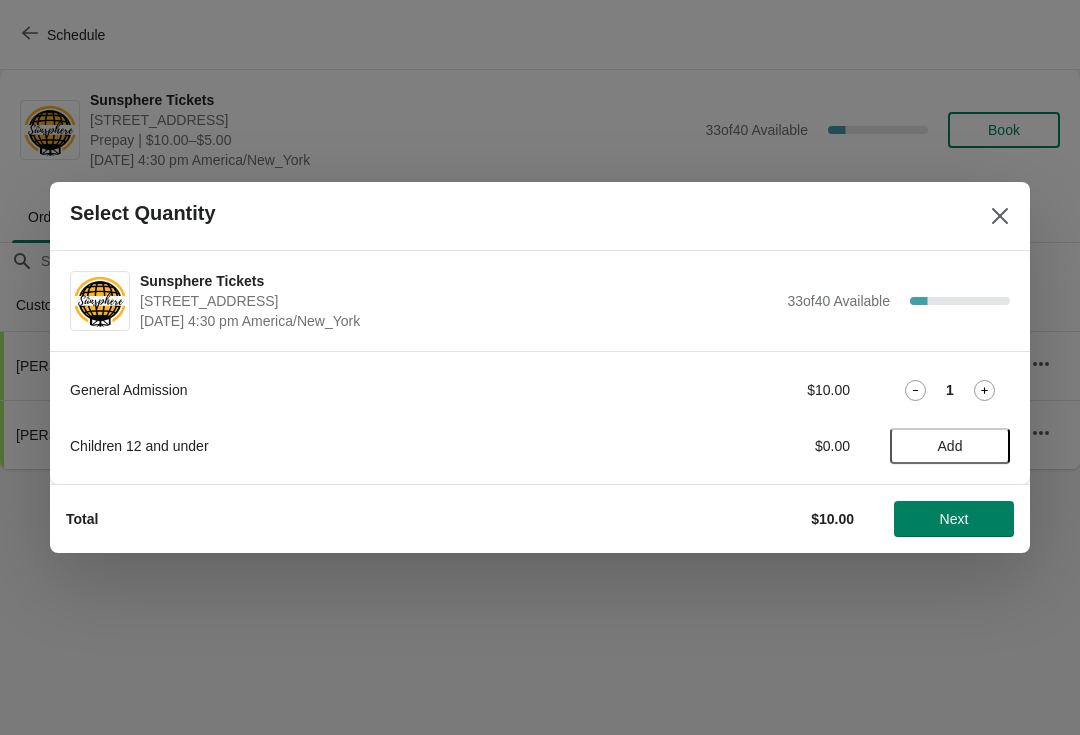 click 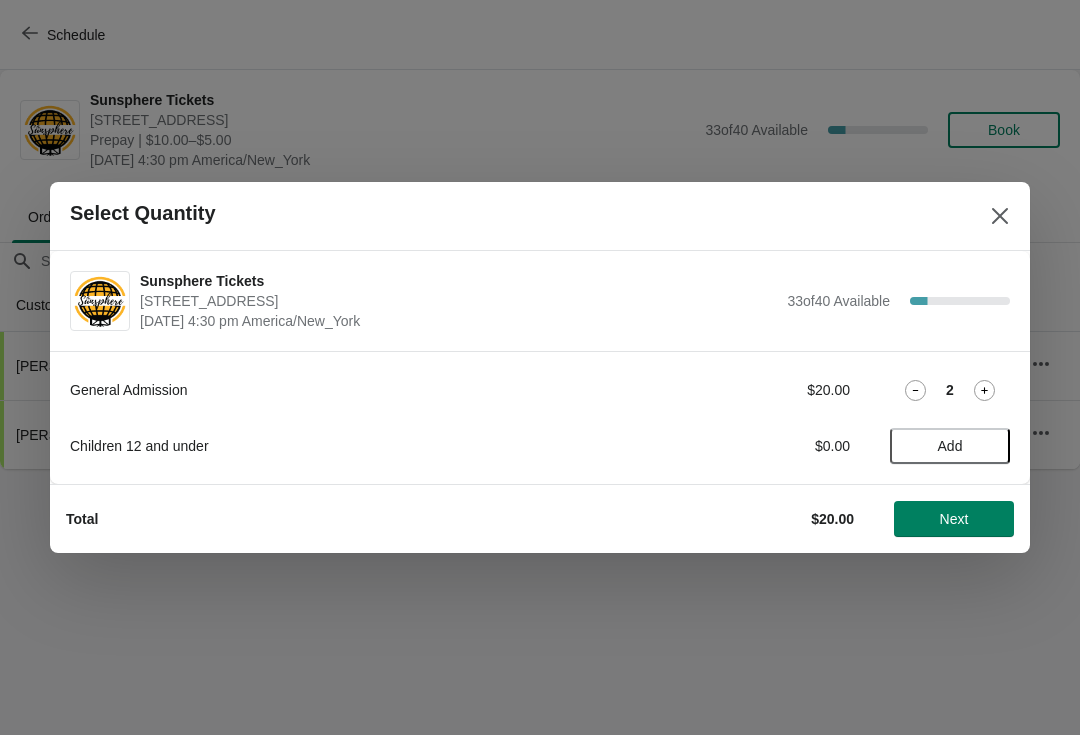 click on "Next" at bounding box center (954, 519) 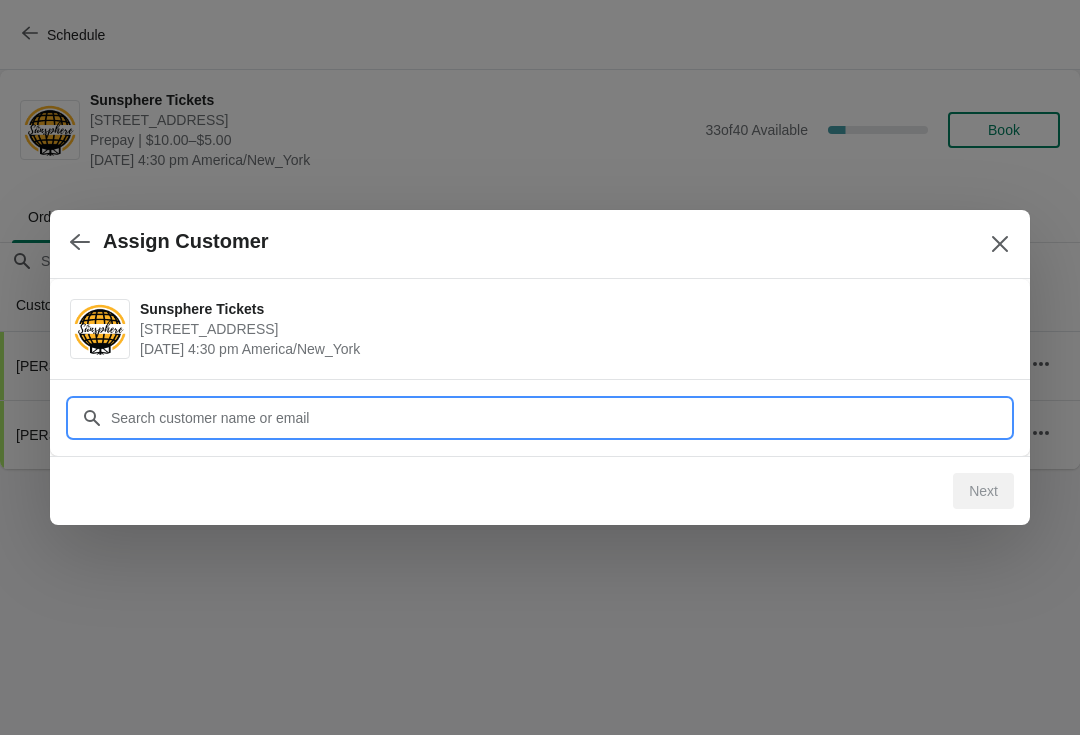 click on "Customer" at bounding box center (560, 418) 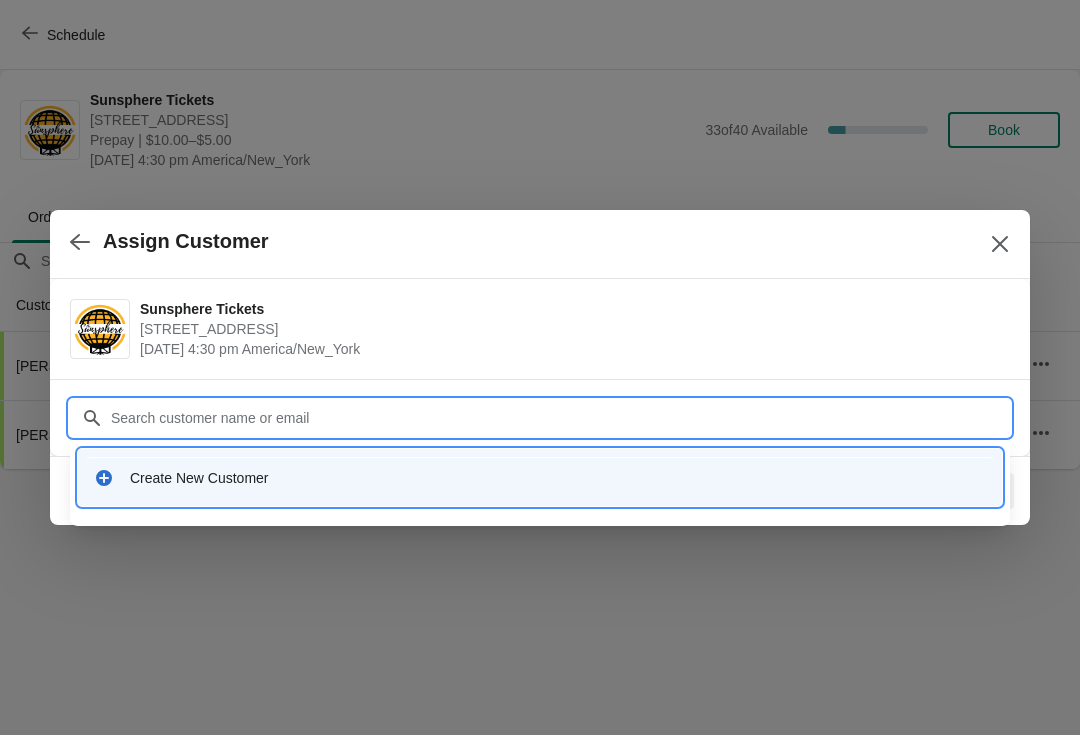 click on "Create New Customer" at bounding box center (540, 477) 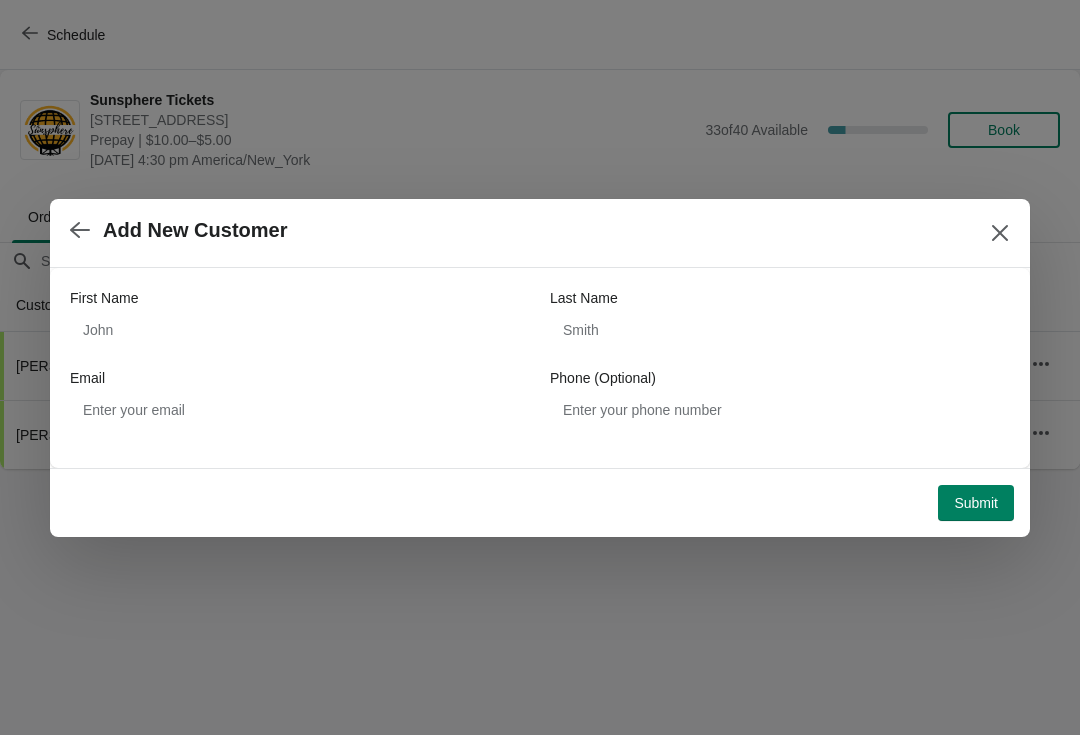 click on "First Name" at bounding box center [300, 298] 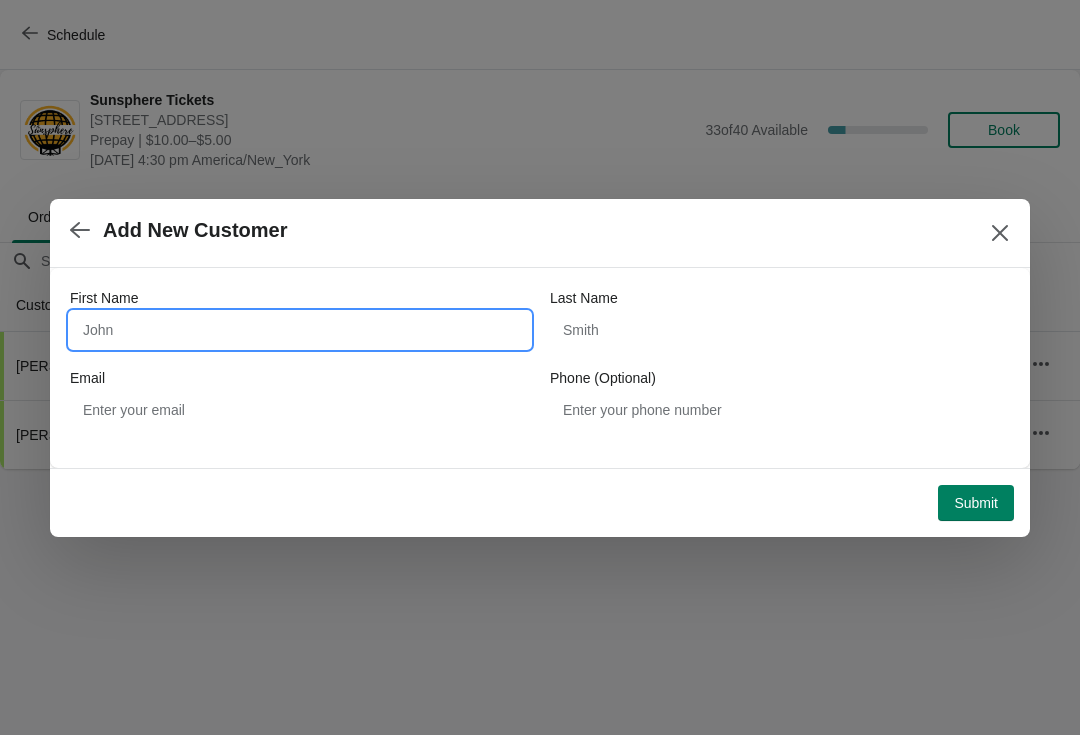 click on "First Name" at bounding box center [300, 330] 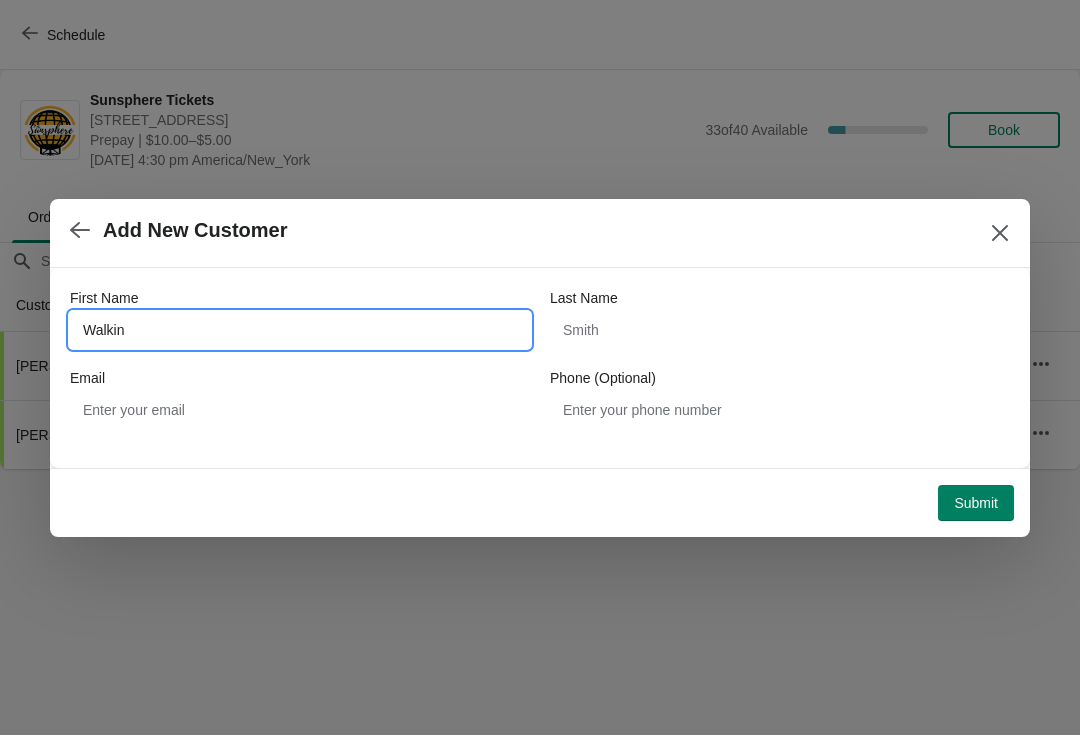 type on "Walkin" 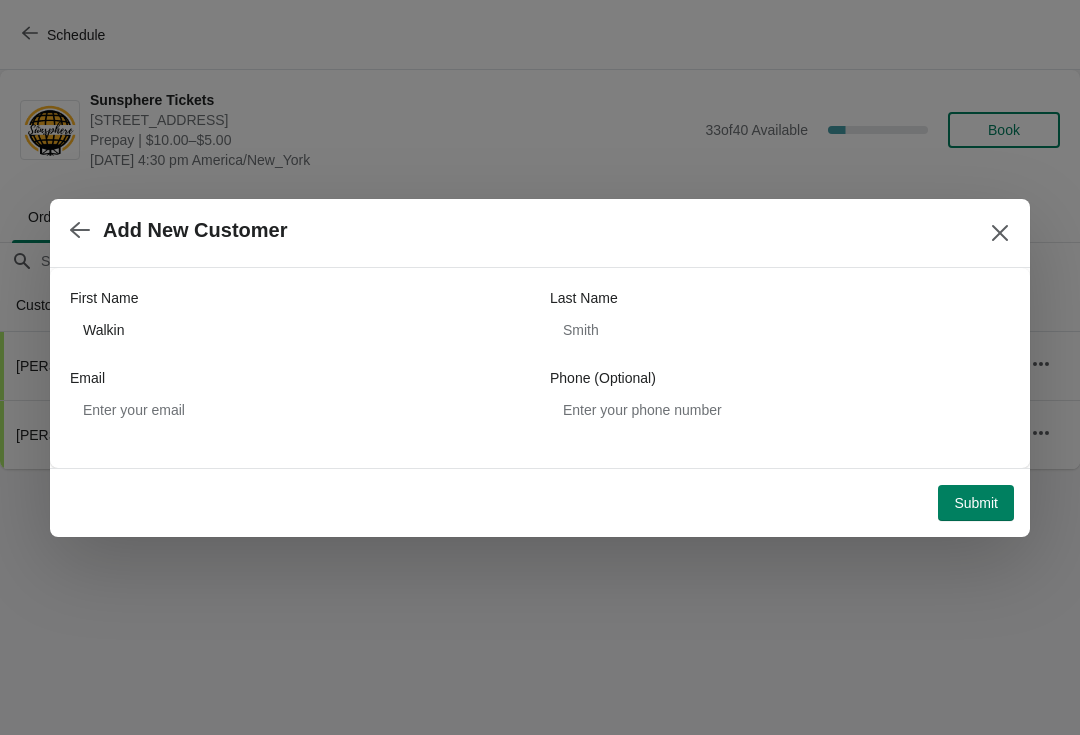 click on "Submit" at bounding box center (976, 503) 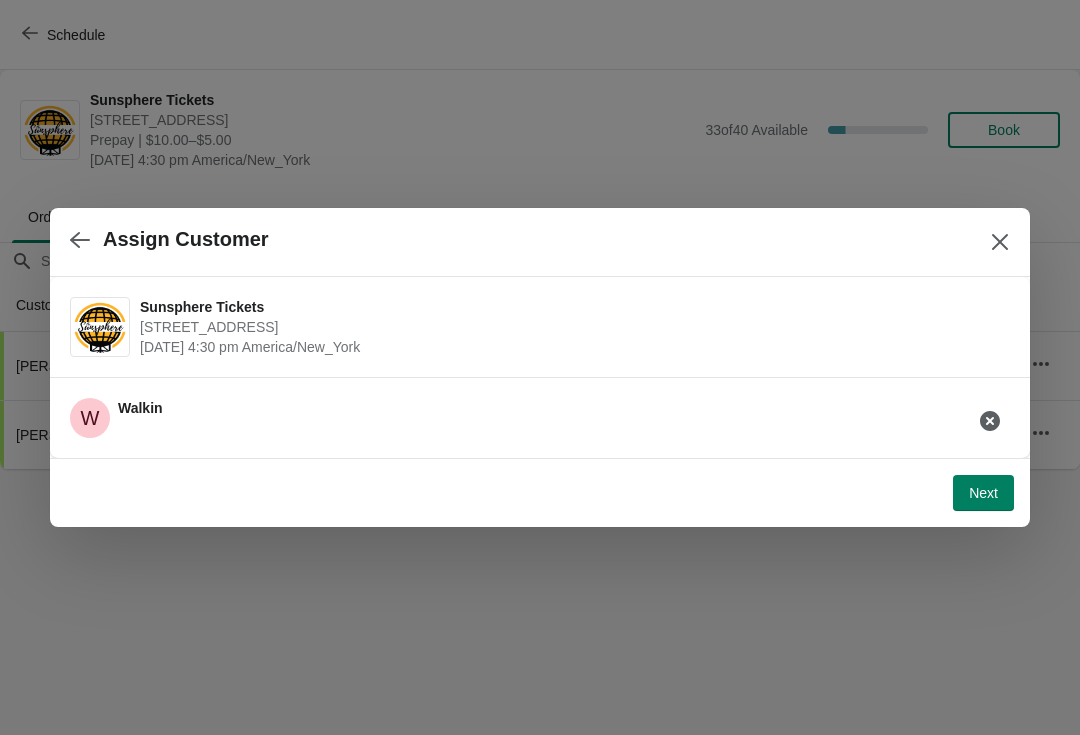 click on "Next" at bounding box center [983, 493] 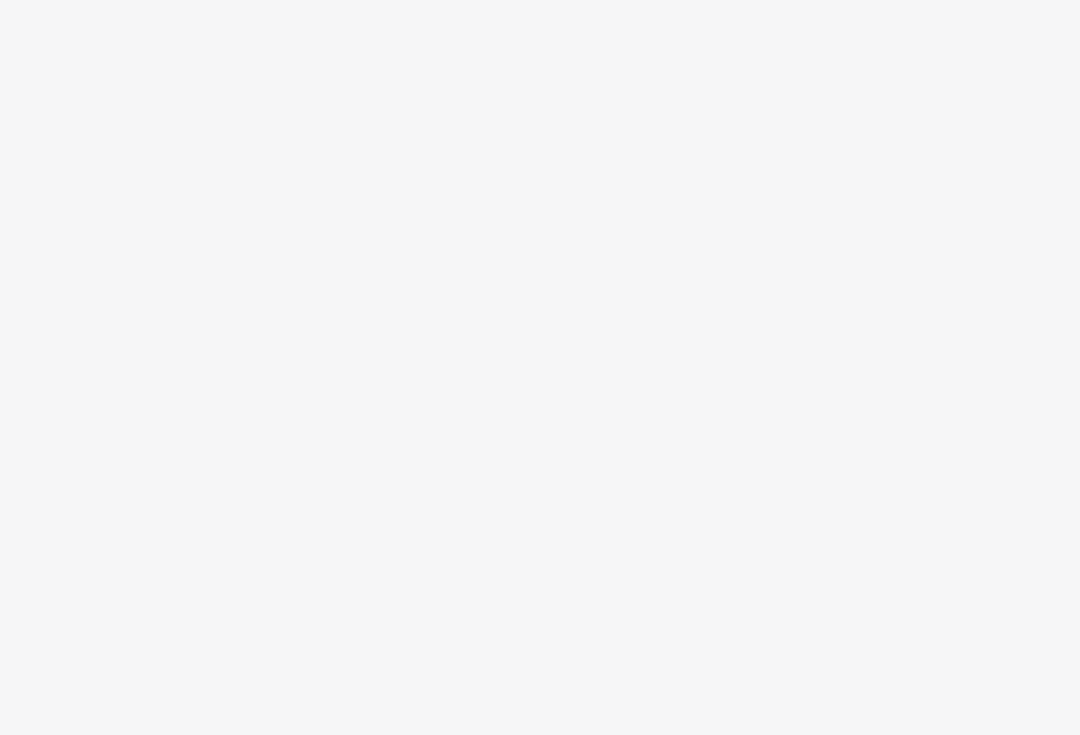 scroll, scrollTop: 0, scrollLeft: 0, axis: both 